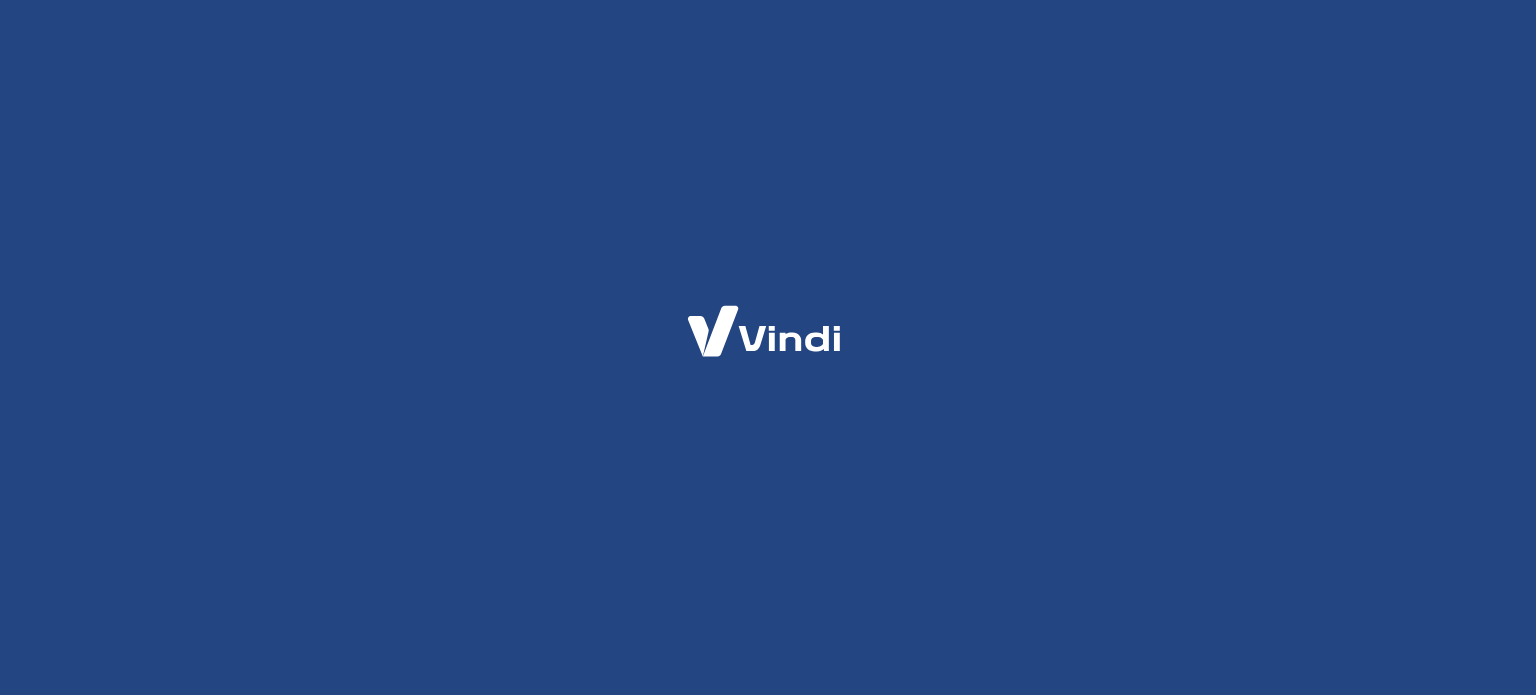 scroll, scrollTop: 0, scrollLeft: 0, axis: both 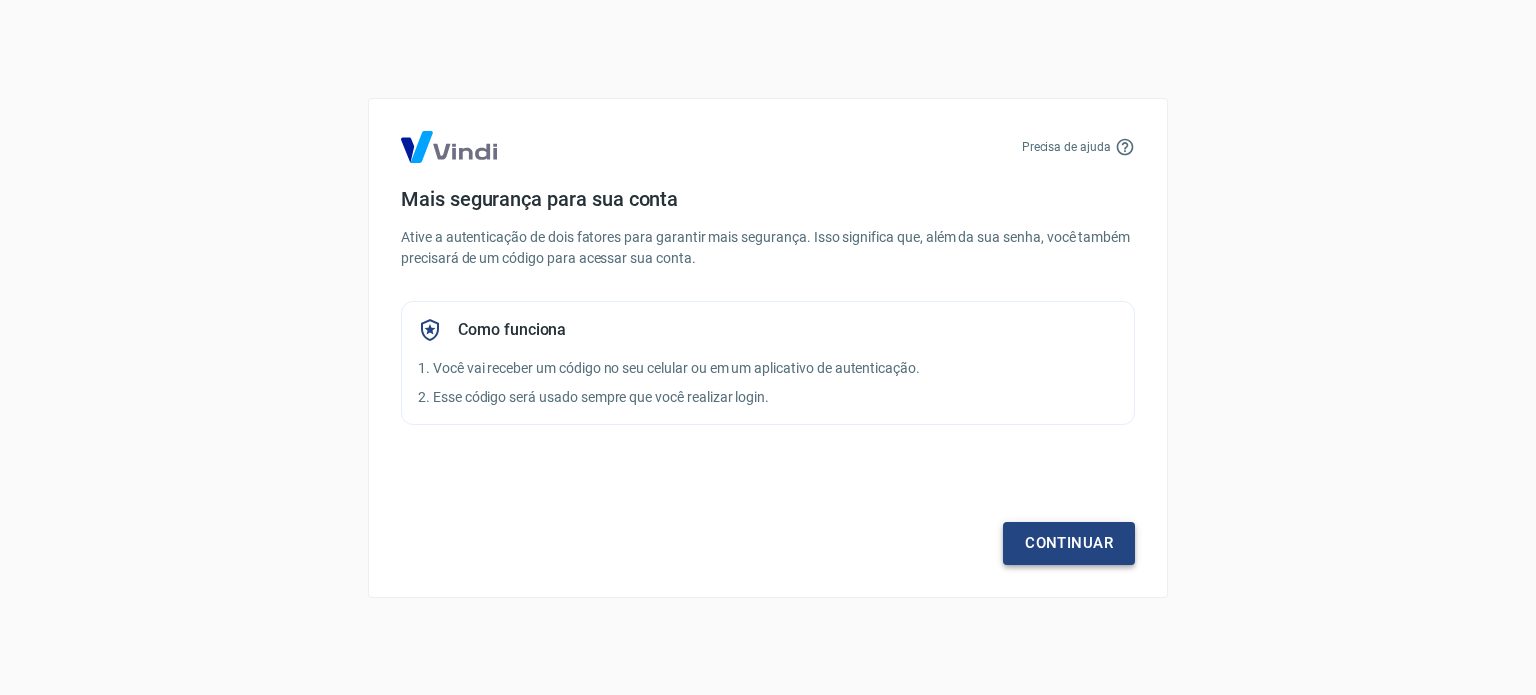 click on "Continuar" at bounding box center (1069, 543) 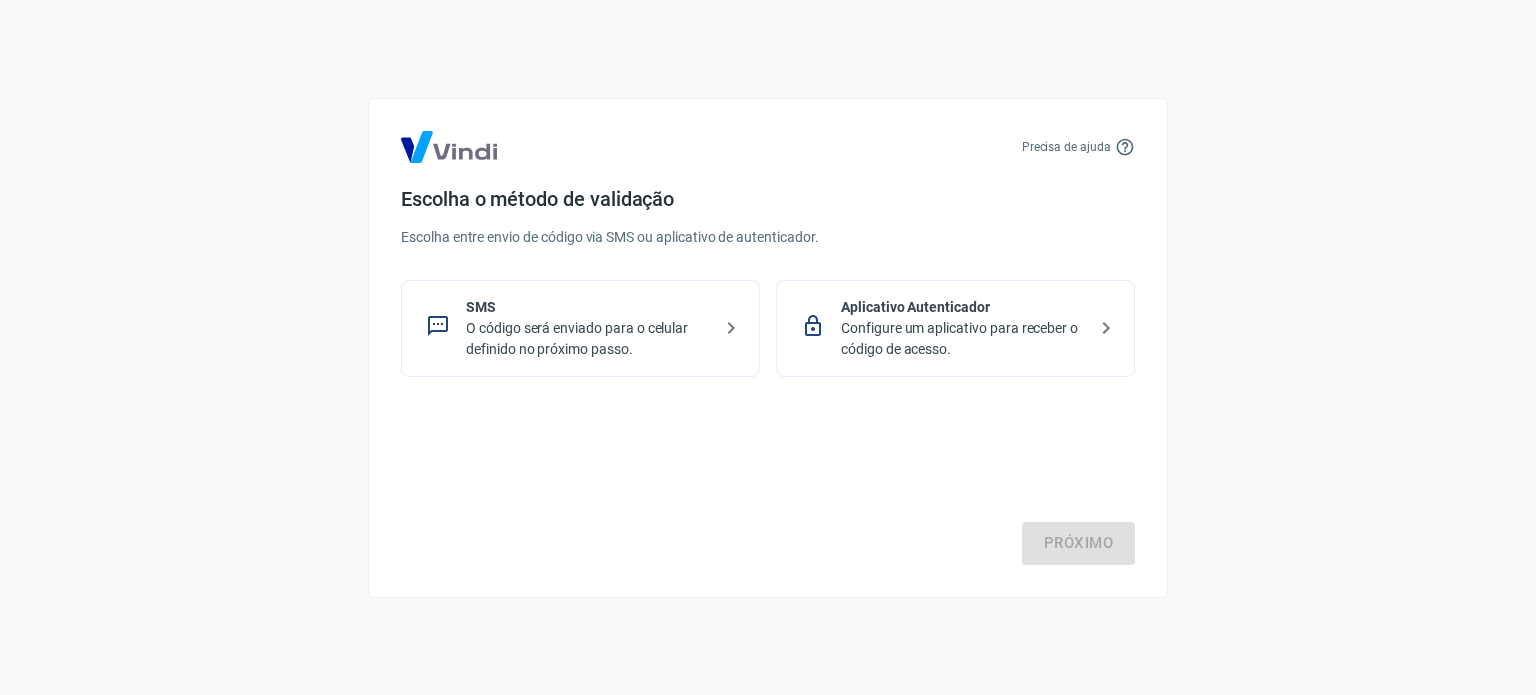 click on "O código será enviado para o celular definido no próximo passo." at bounding box center (588, 339) 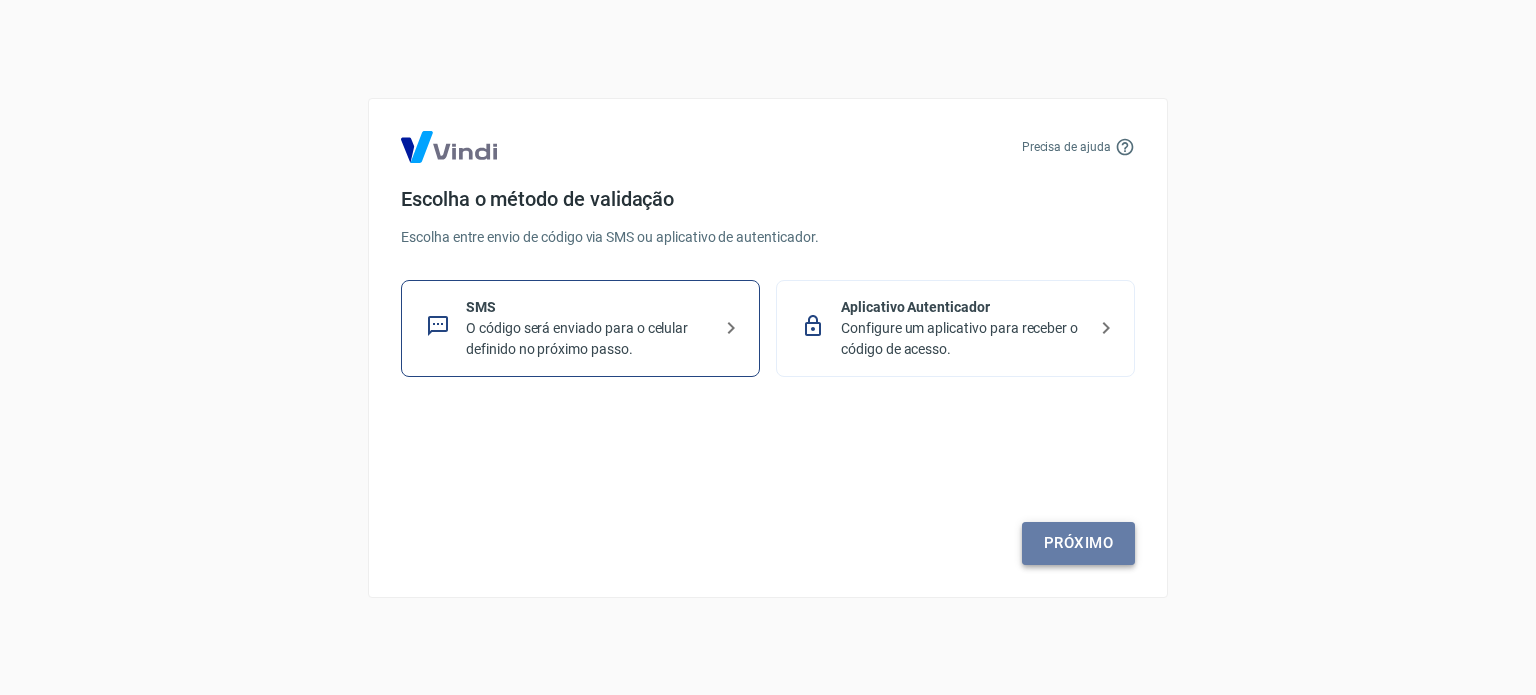 click on "Próximo" at bounding box center (1078, 543) 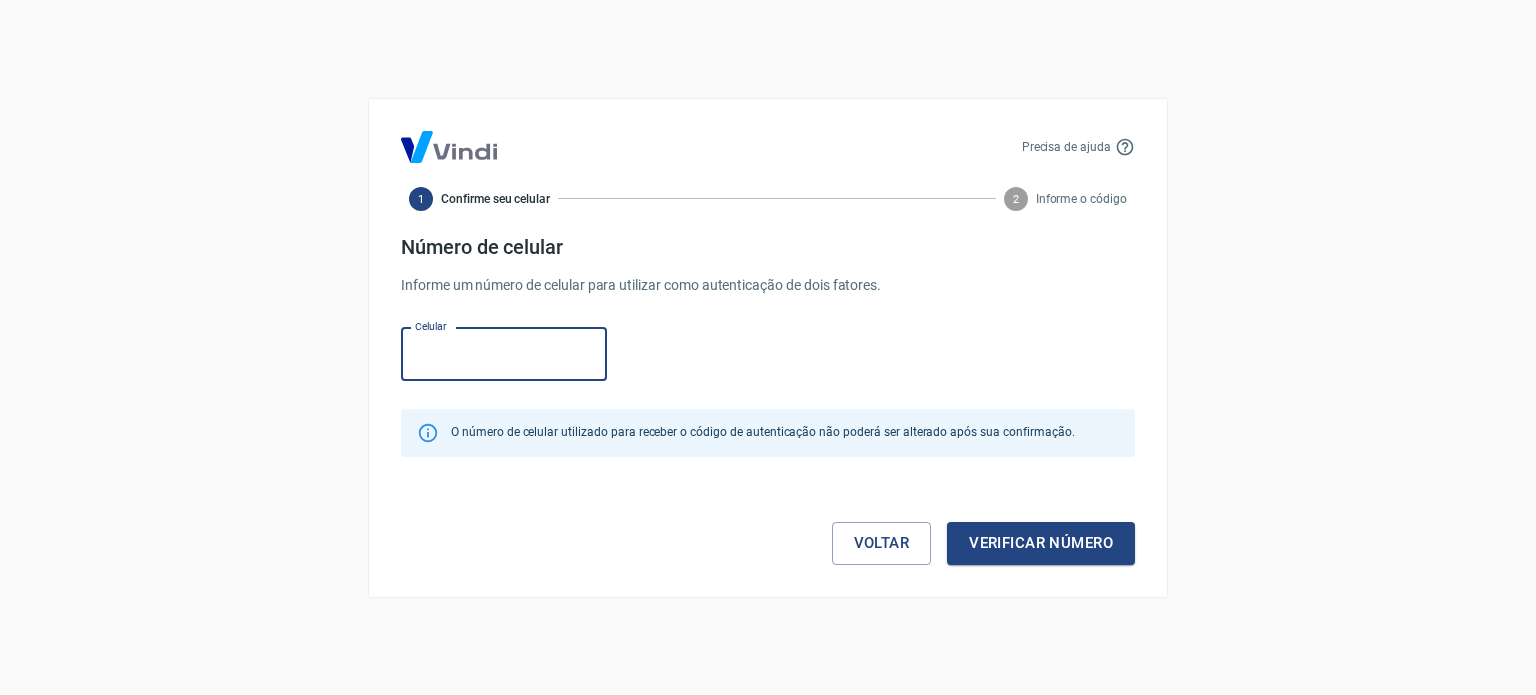 click on "Celular" at bounding box center (504, 354) 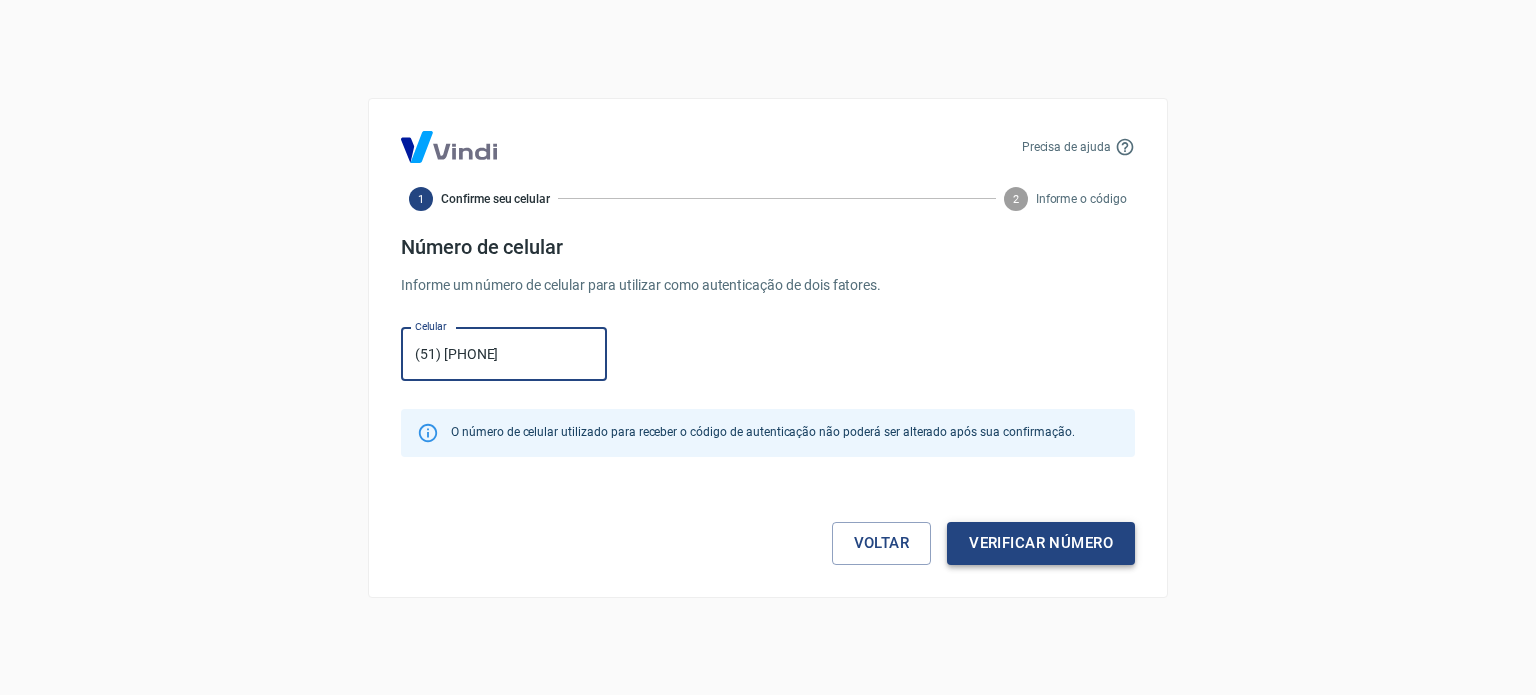 type on "(51) [PHONE]" 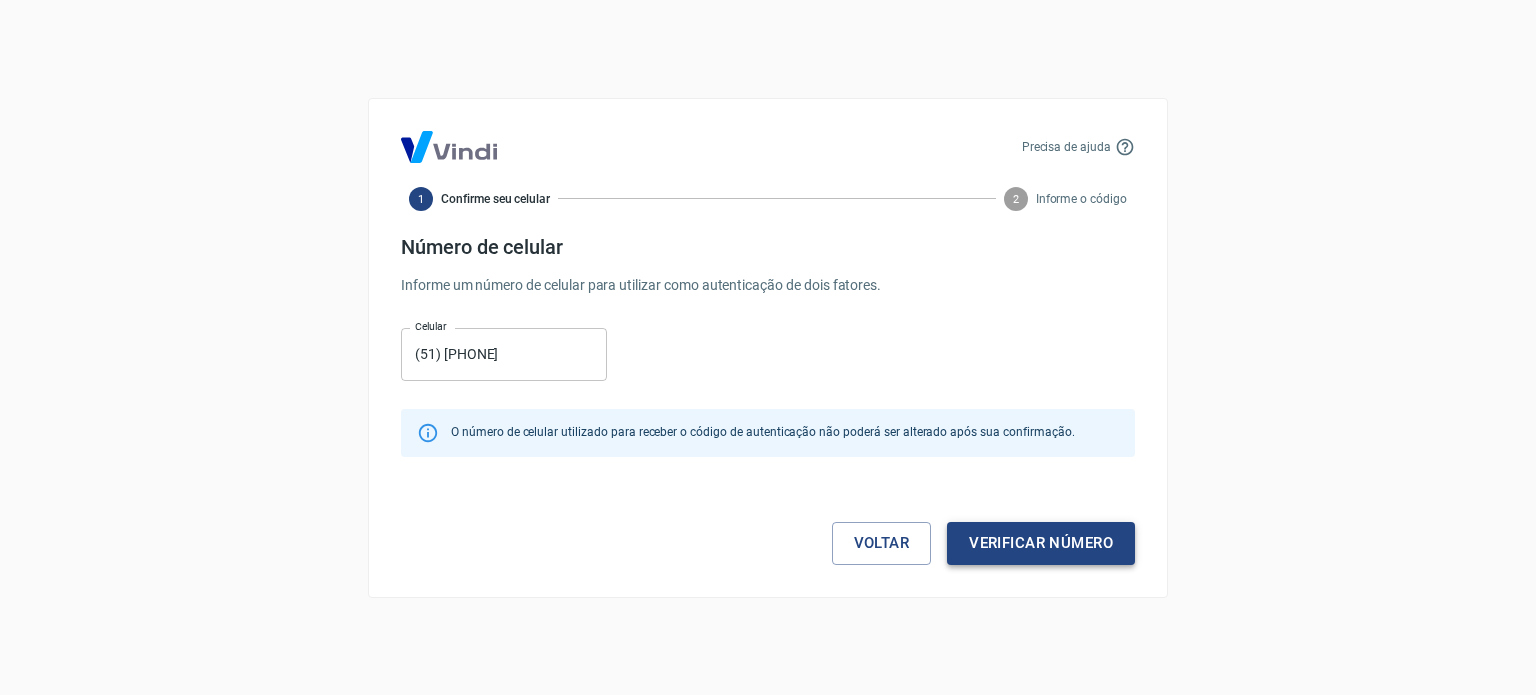 click on "Verificar número" at bounding box center (1041, 543) 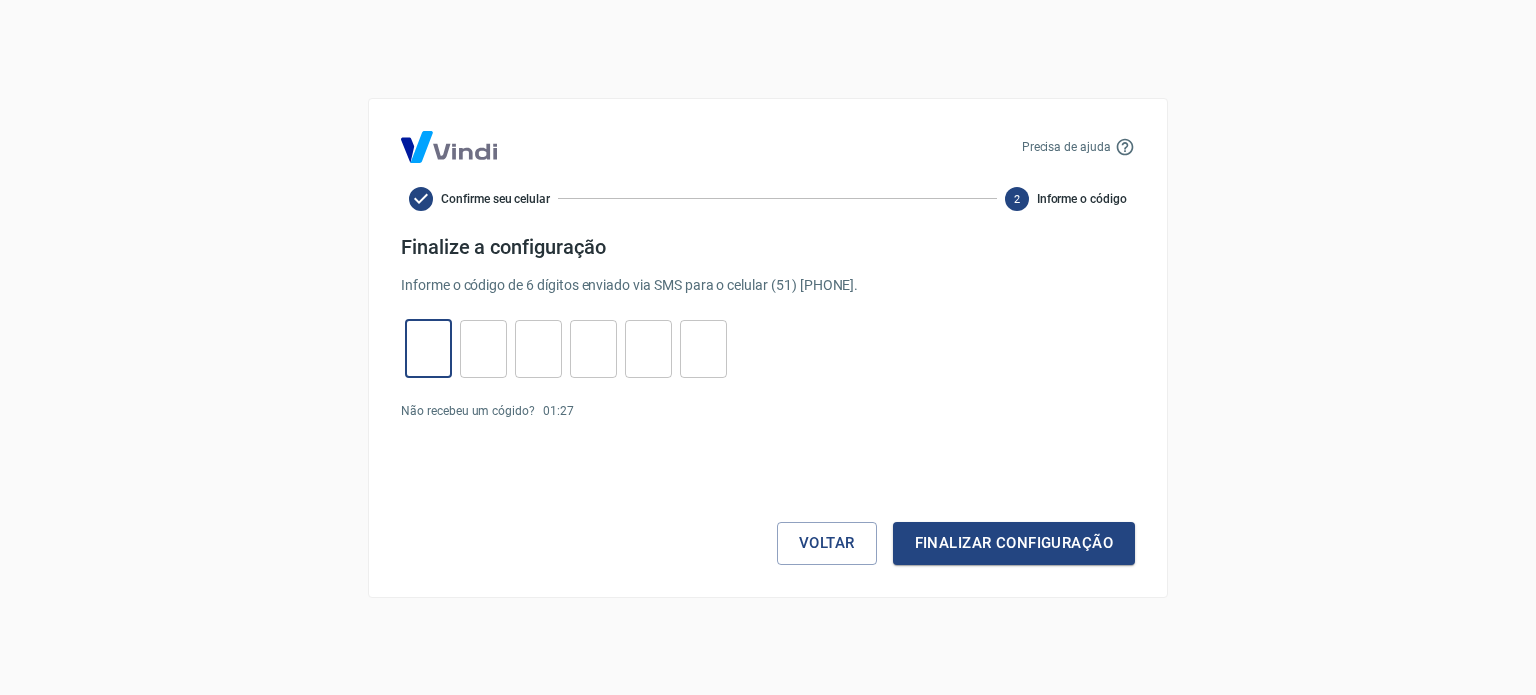 click at bounding box center [428, 348] 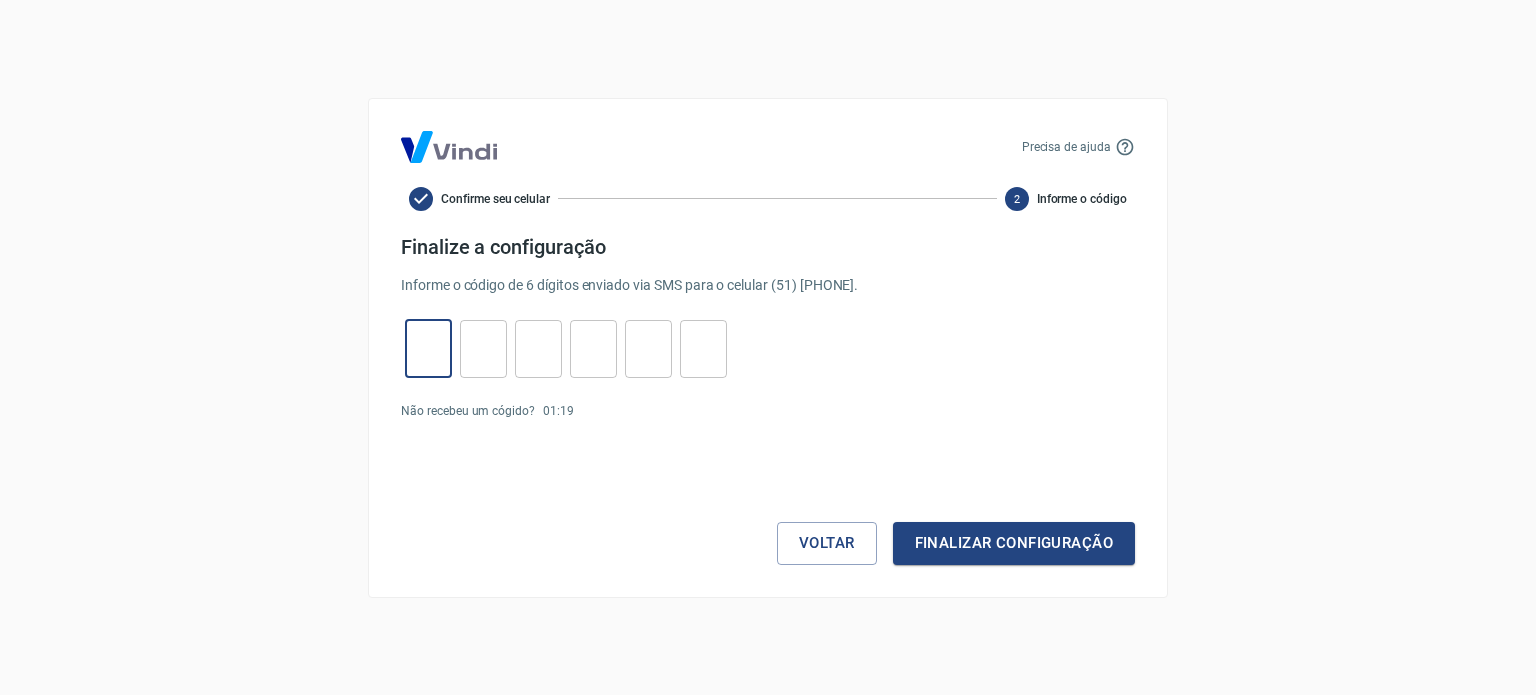 type on "4" 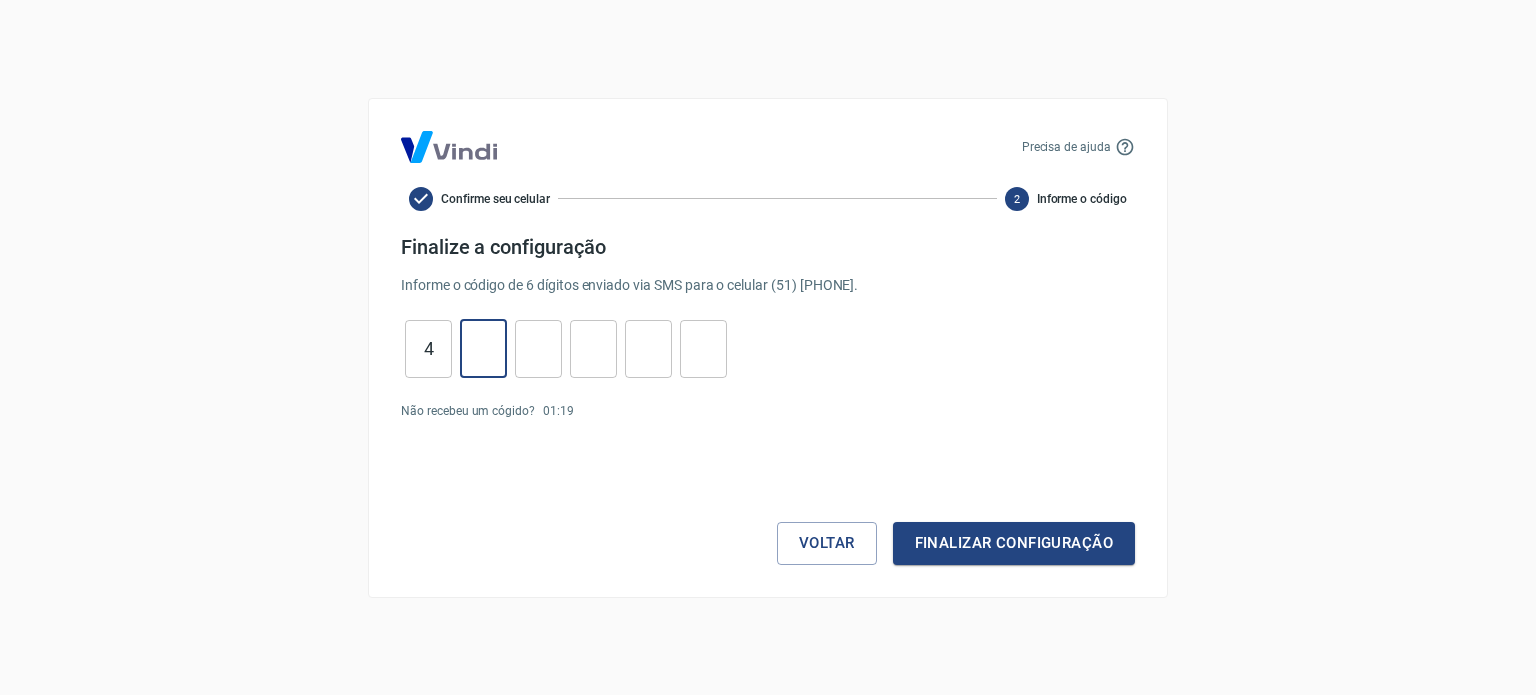 type on "2" 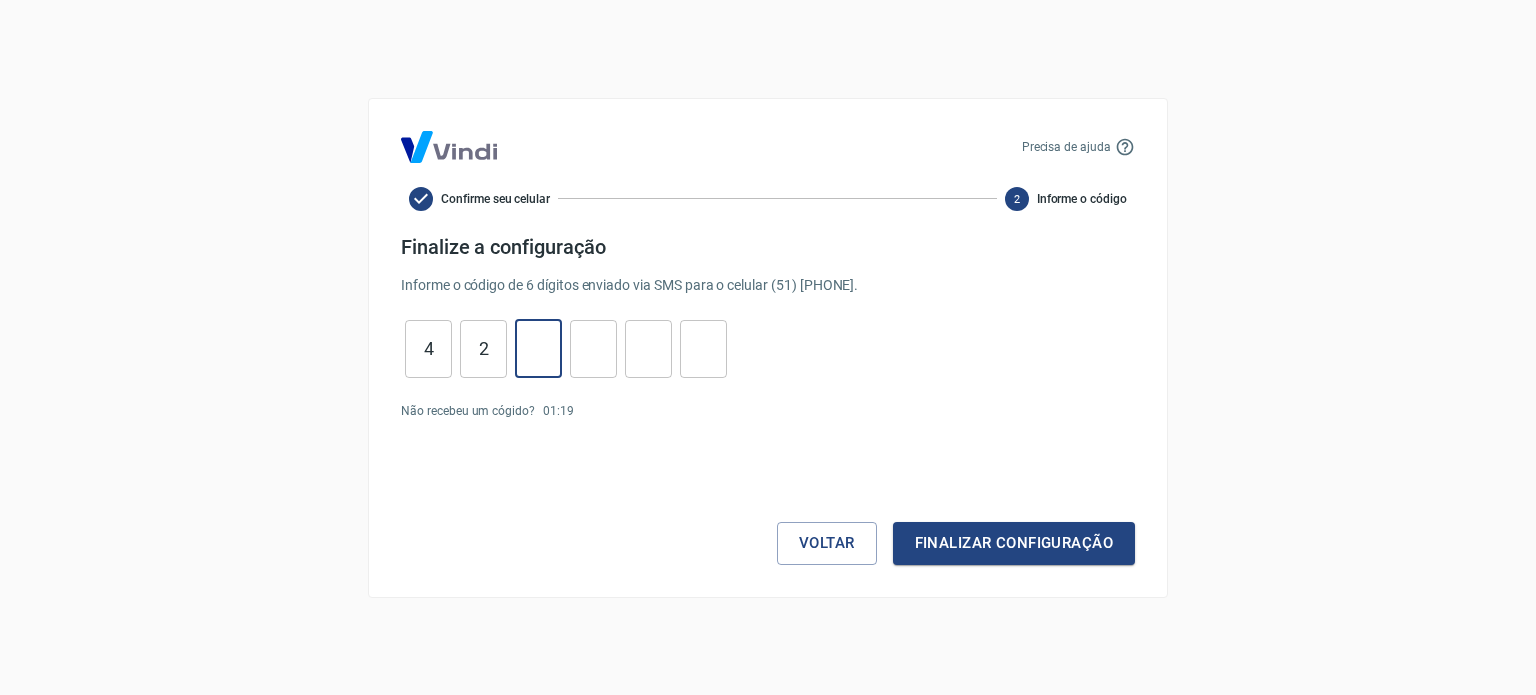 type on "0" 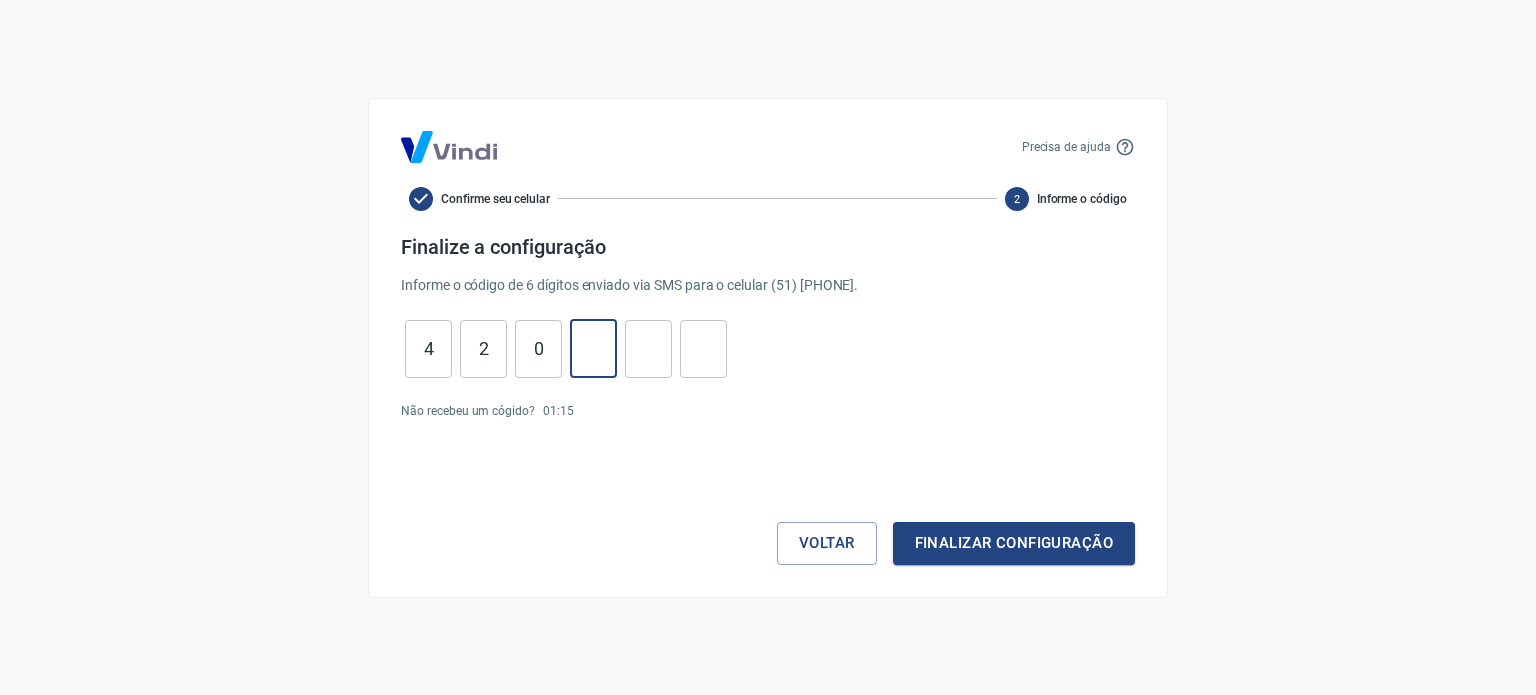 type on "3" 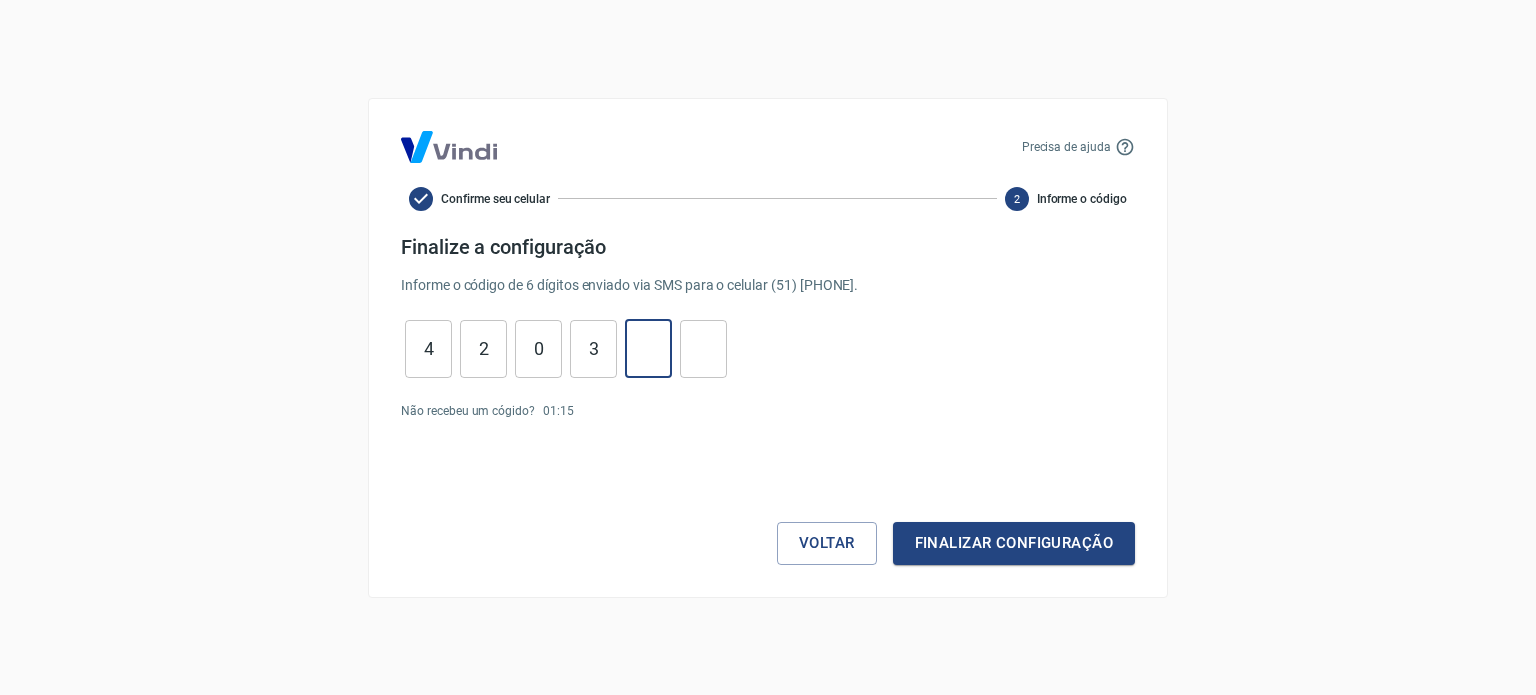 type on "8" 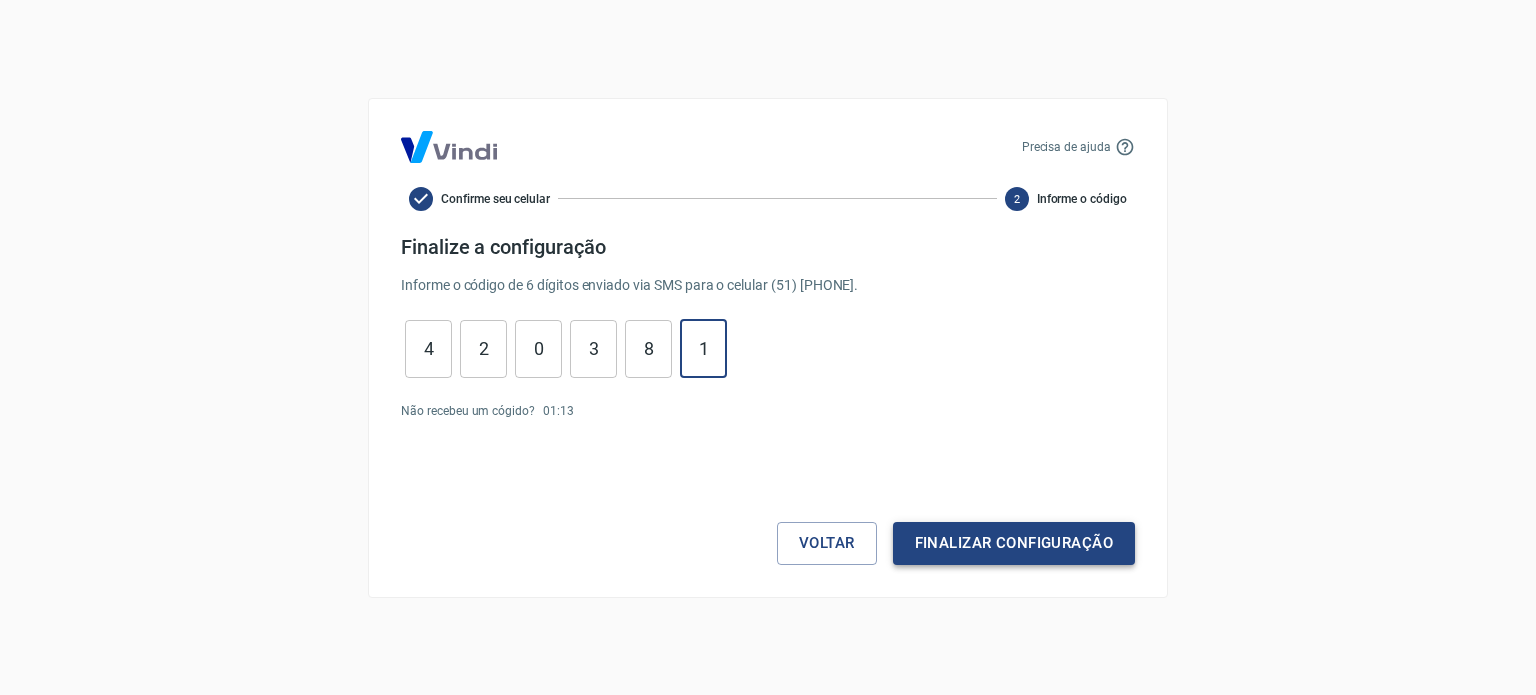 type on "1" 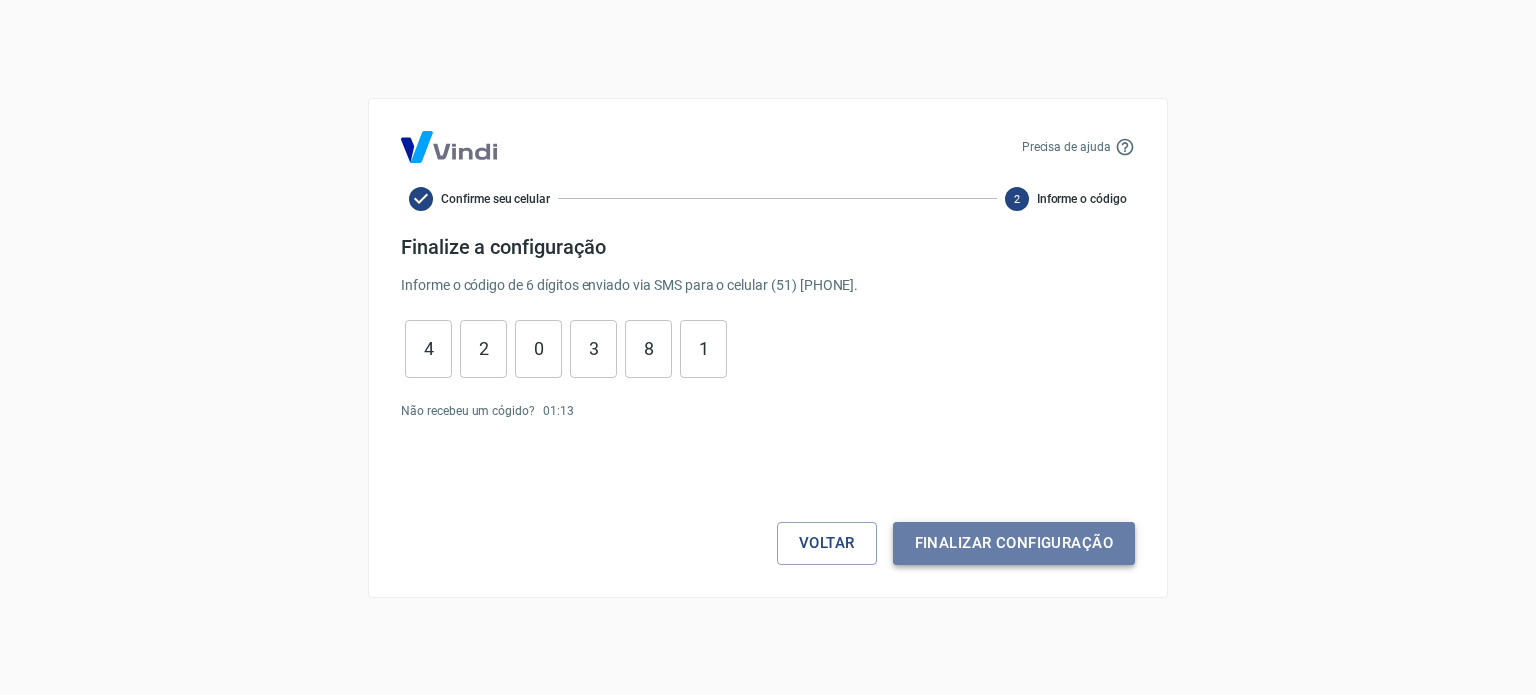 click on "Finalizar configuração" at bounding box center [1014, 543] 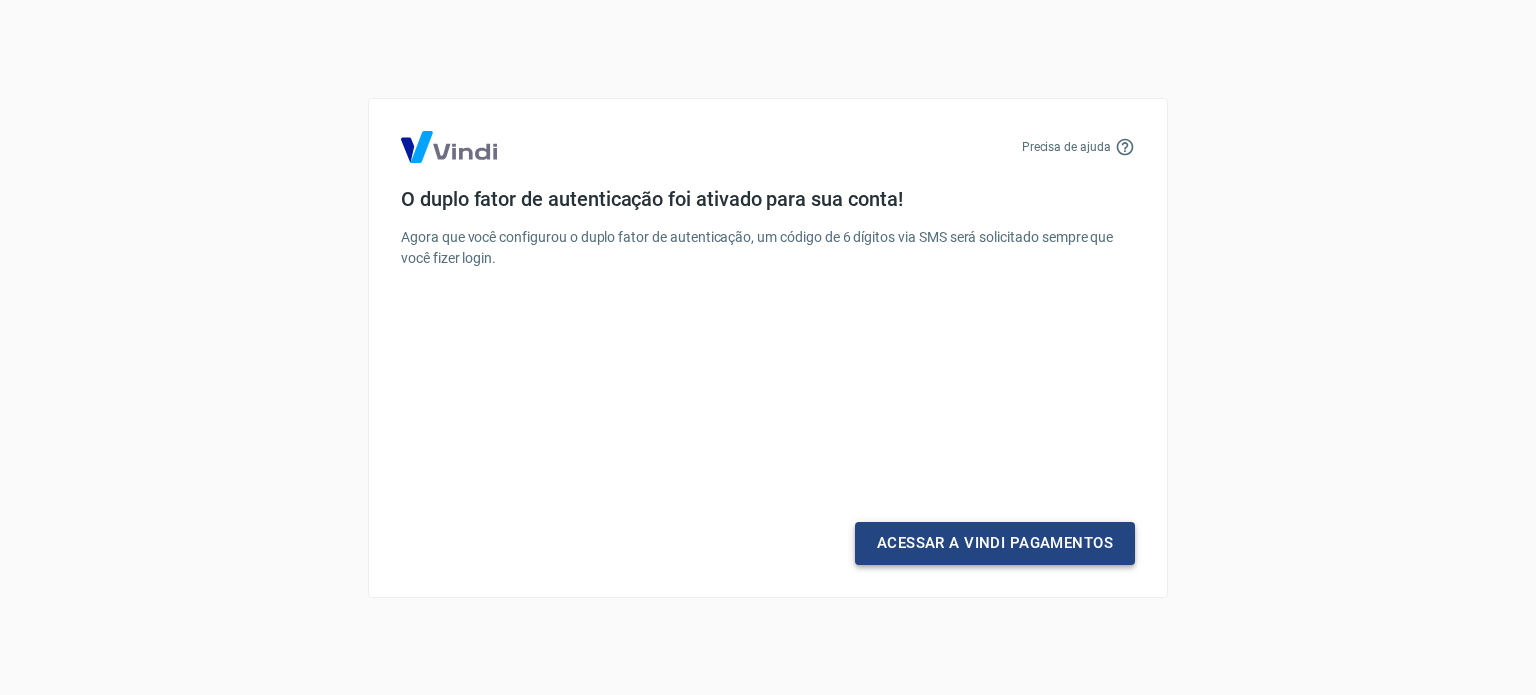 click on "Acessar a Vindi Pagamentos" at bounding box center (995, 543) 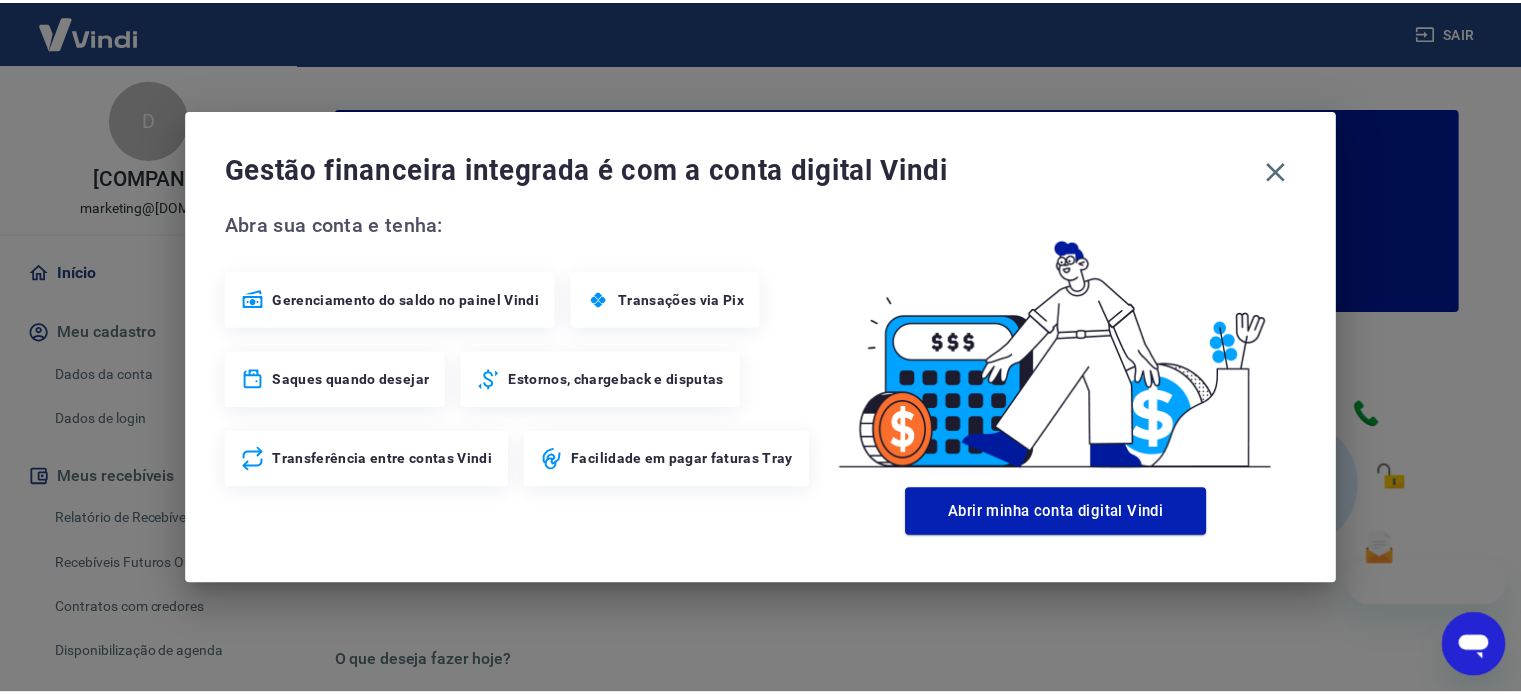 scroll, scrollTop: 0, scrollLeft: 0, axis: both 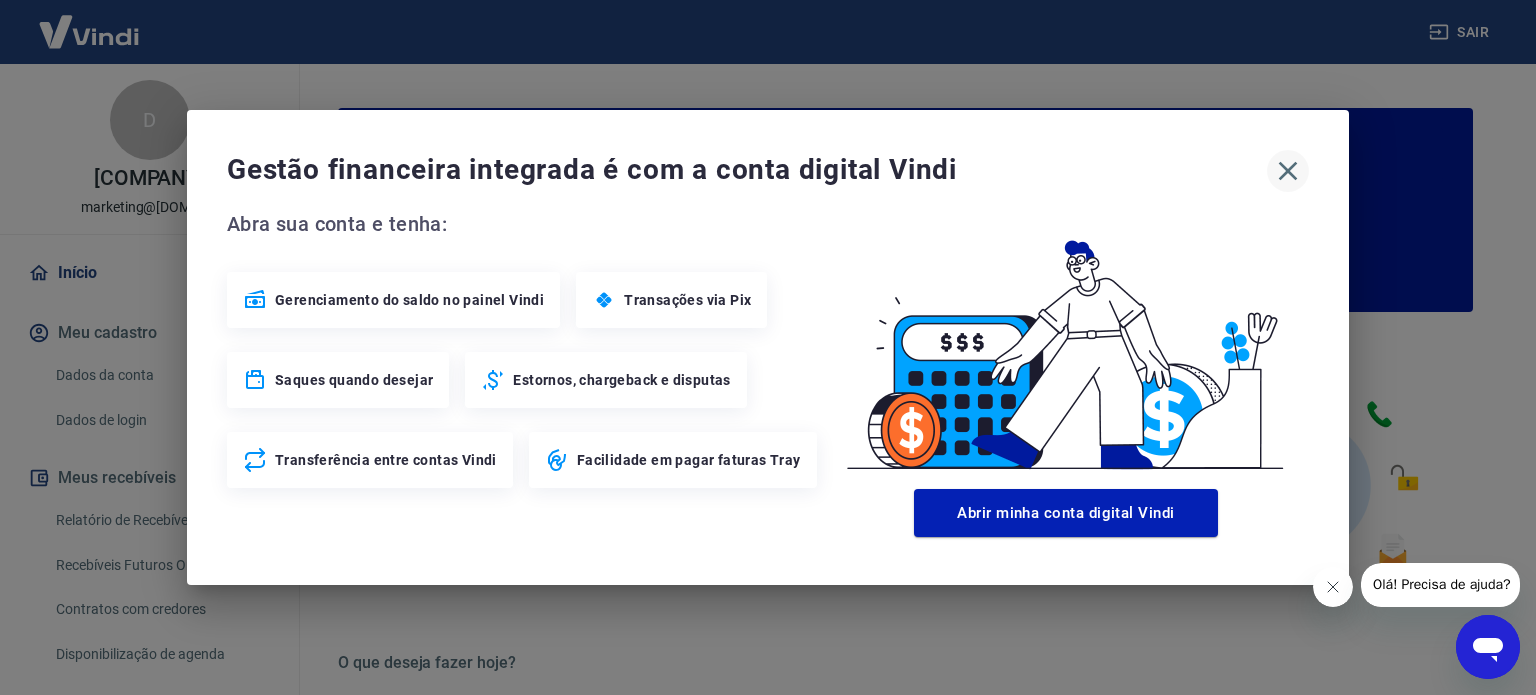 click 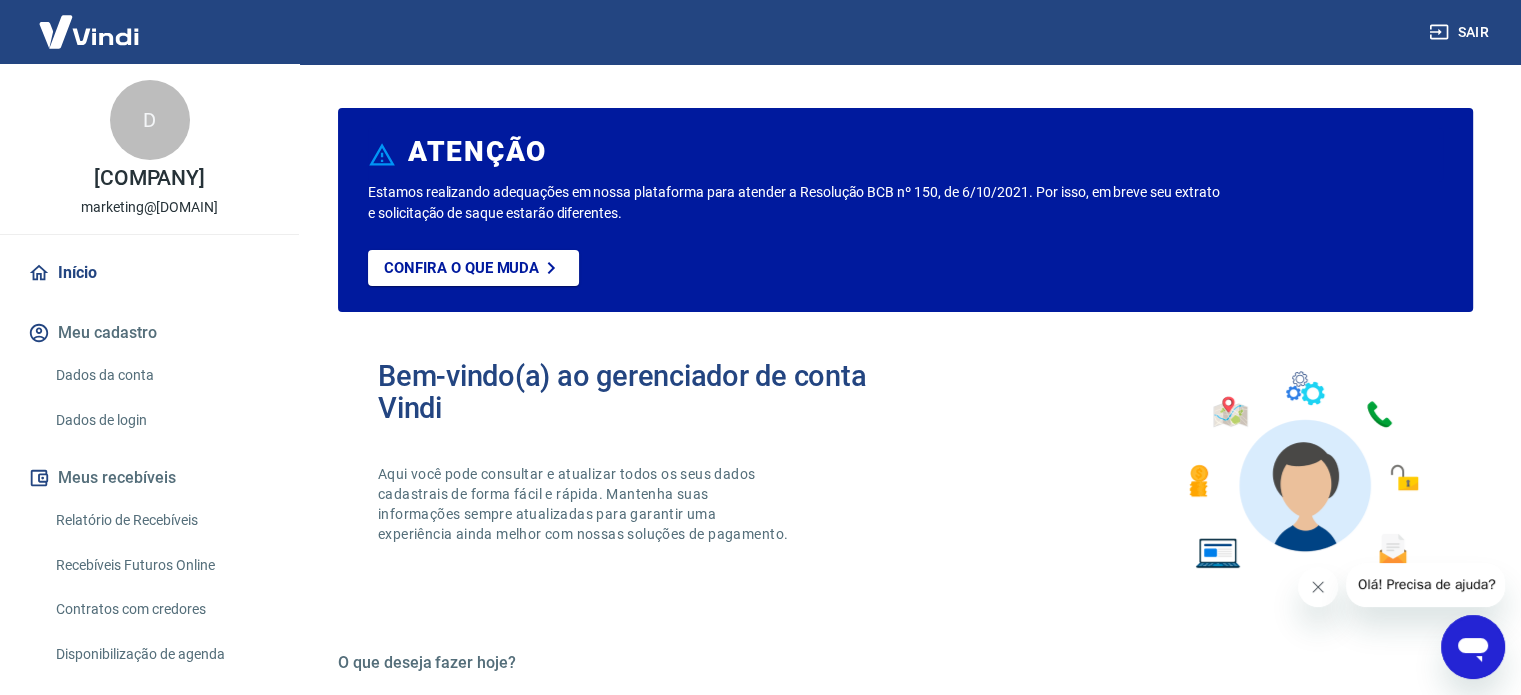 click on "Início" at bounding box center [149, 273] 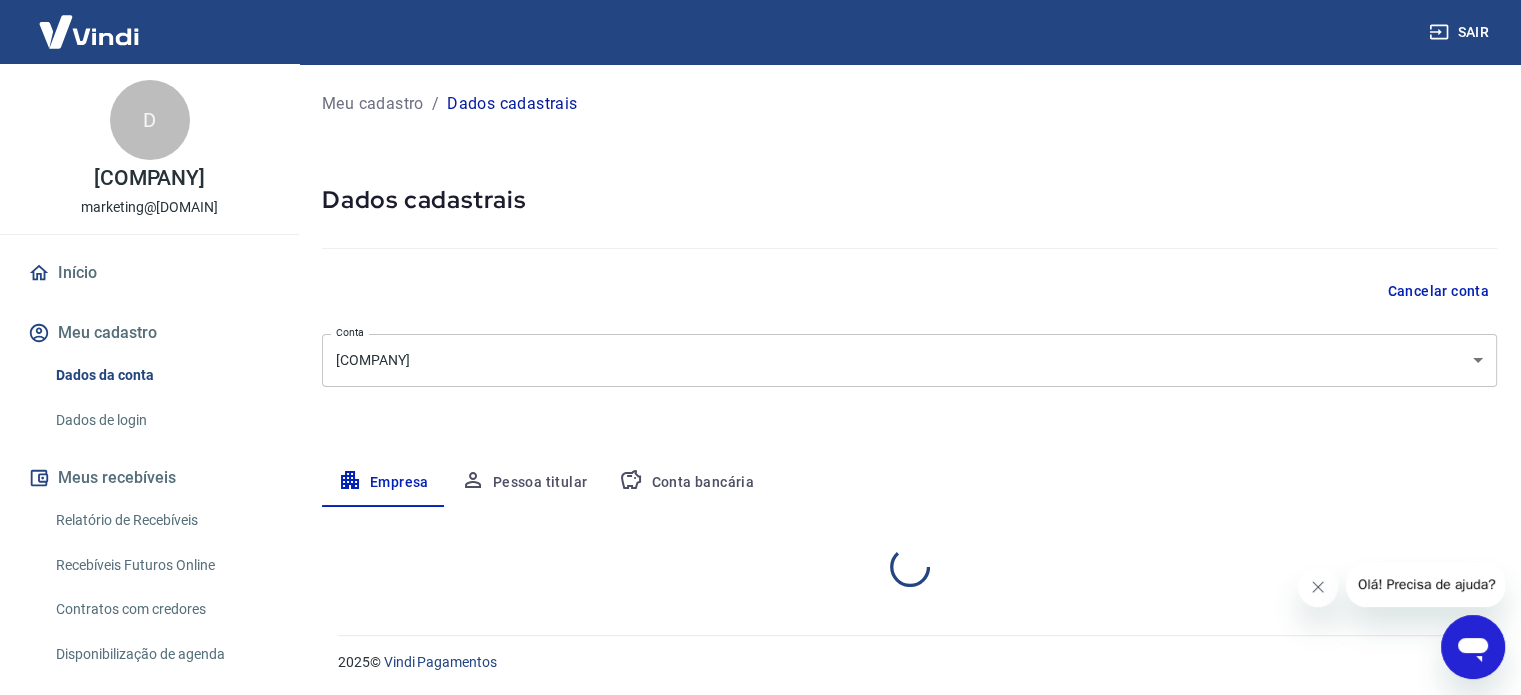 select on "RS" 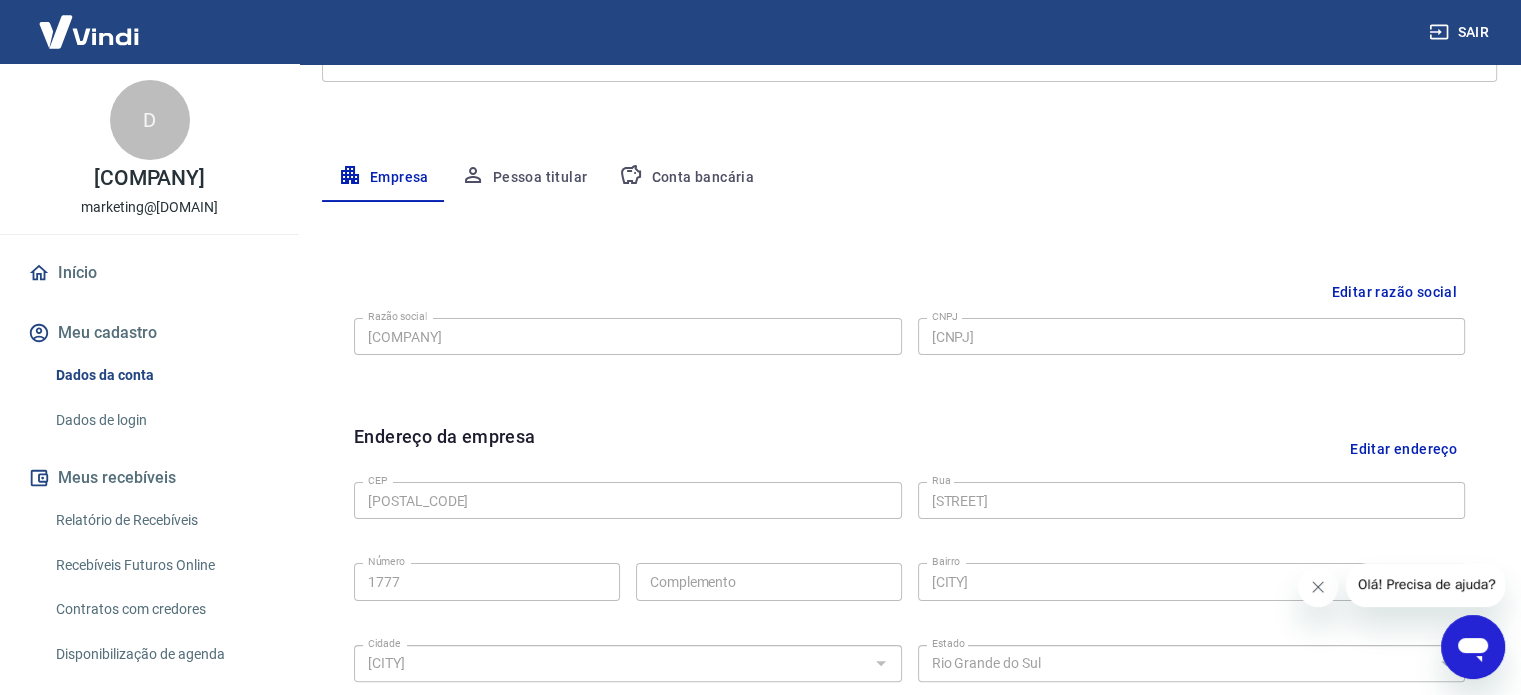 scroll, scrollTop: 0, scrollLeft: 0, axis: both 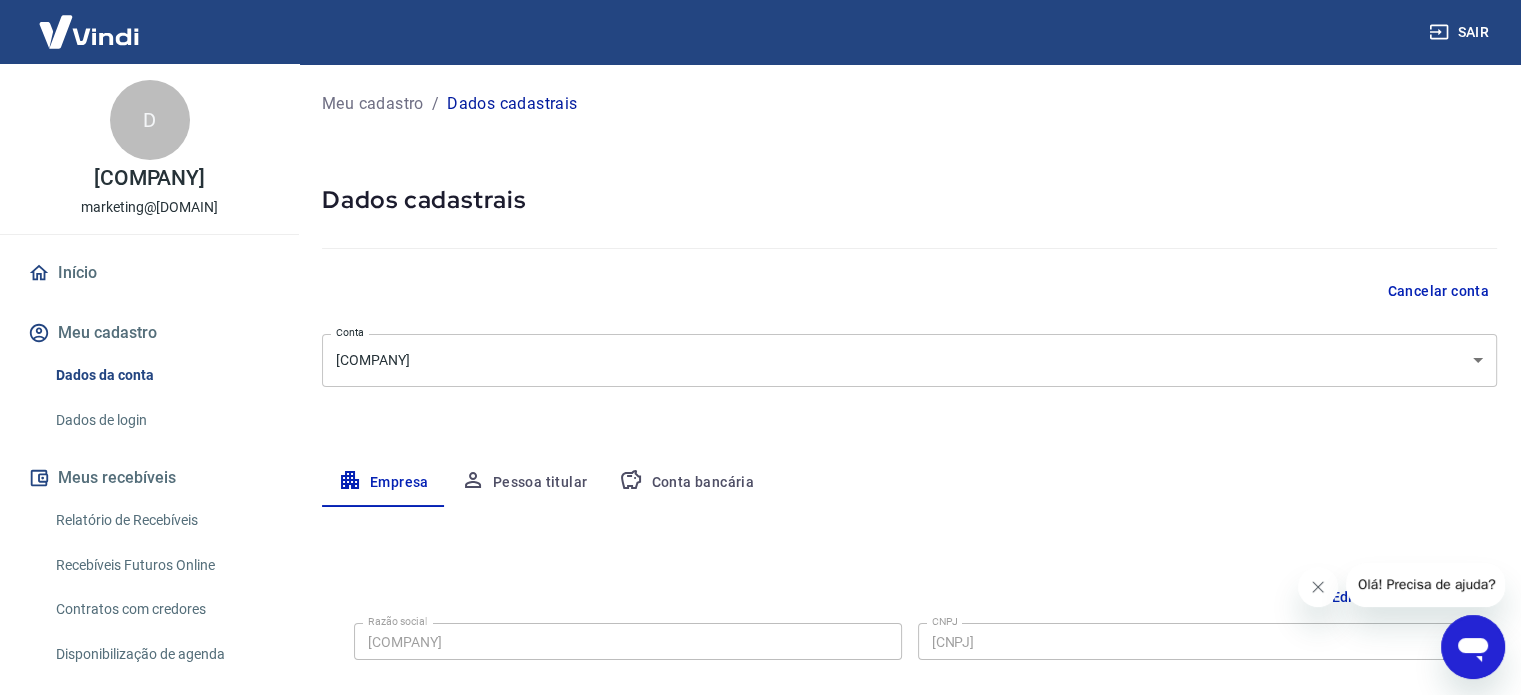 click on "Início" at bounding box center [149, 273] 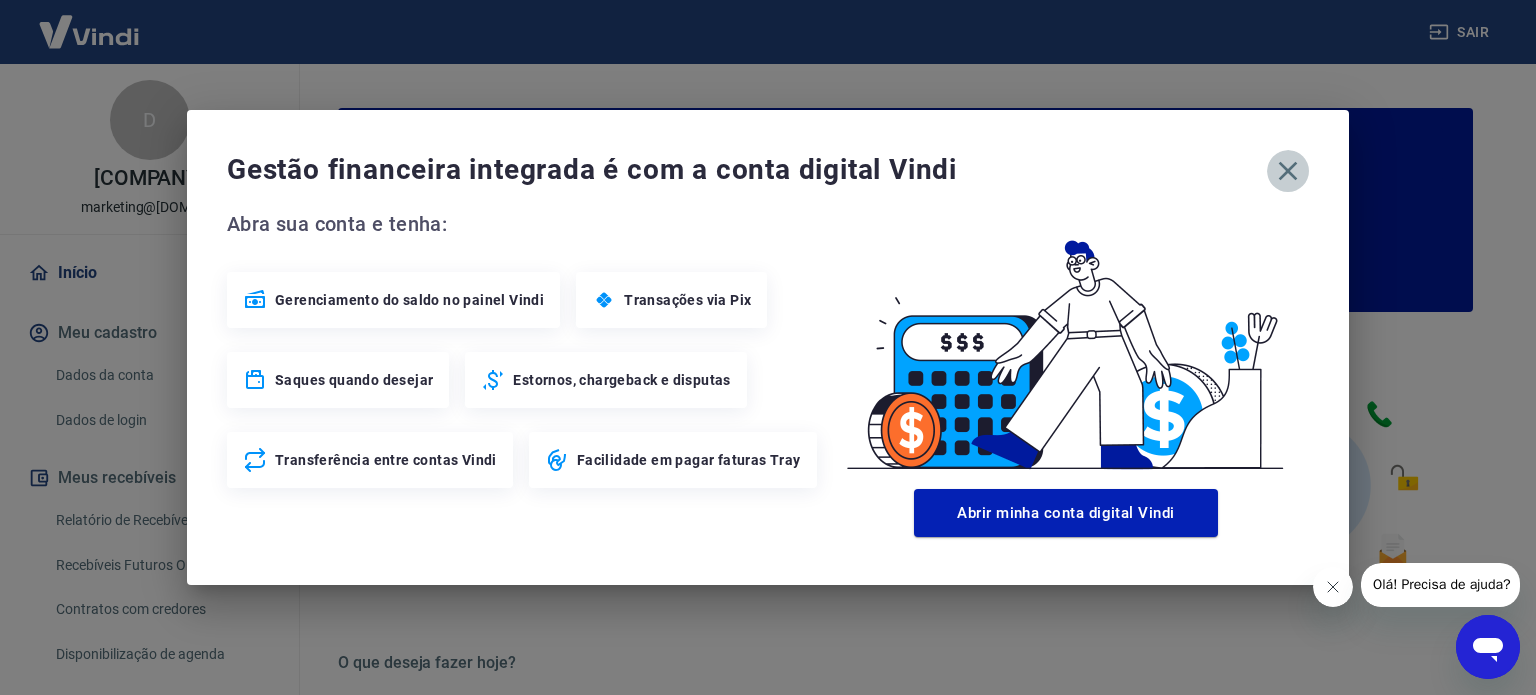 click 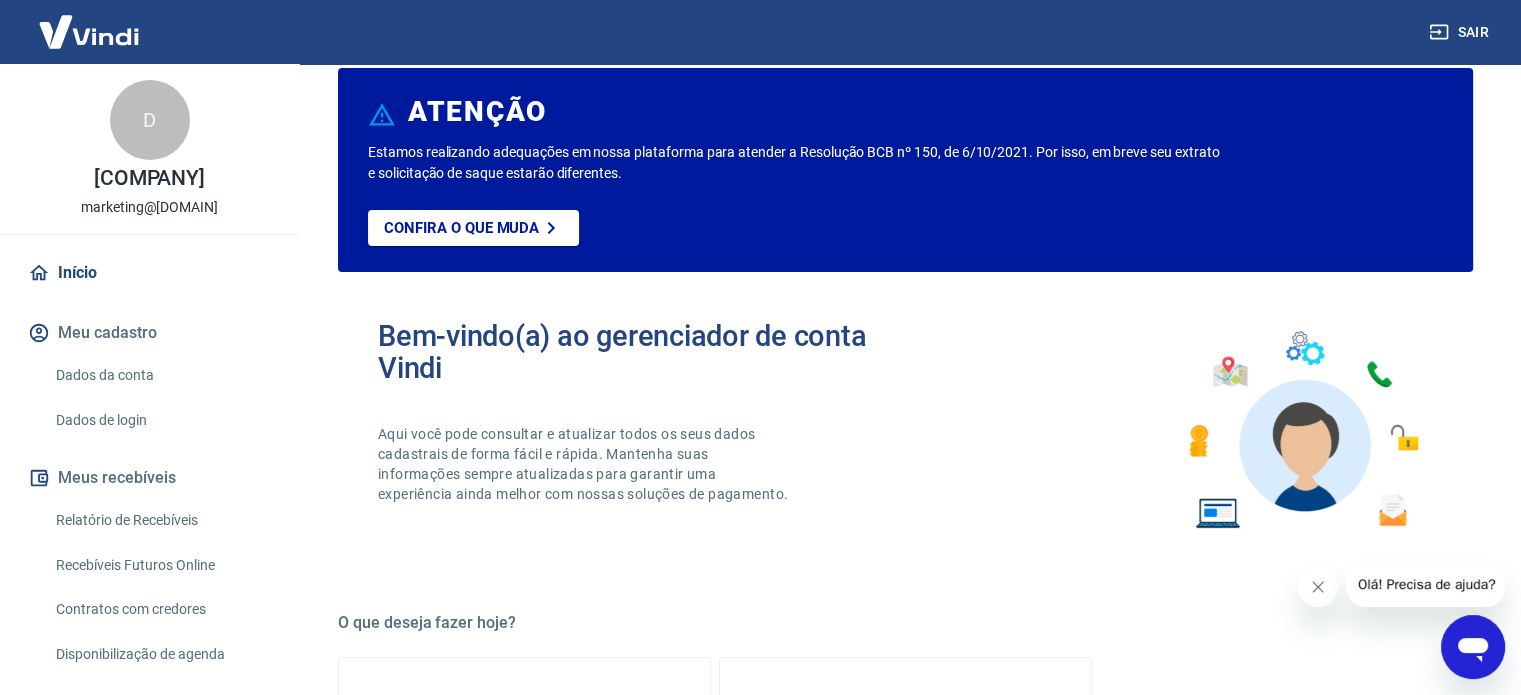 scroll, scrollTop: 0, scrollLeft: 0, axis: both 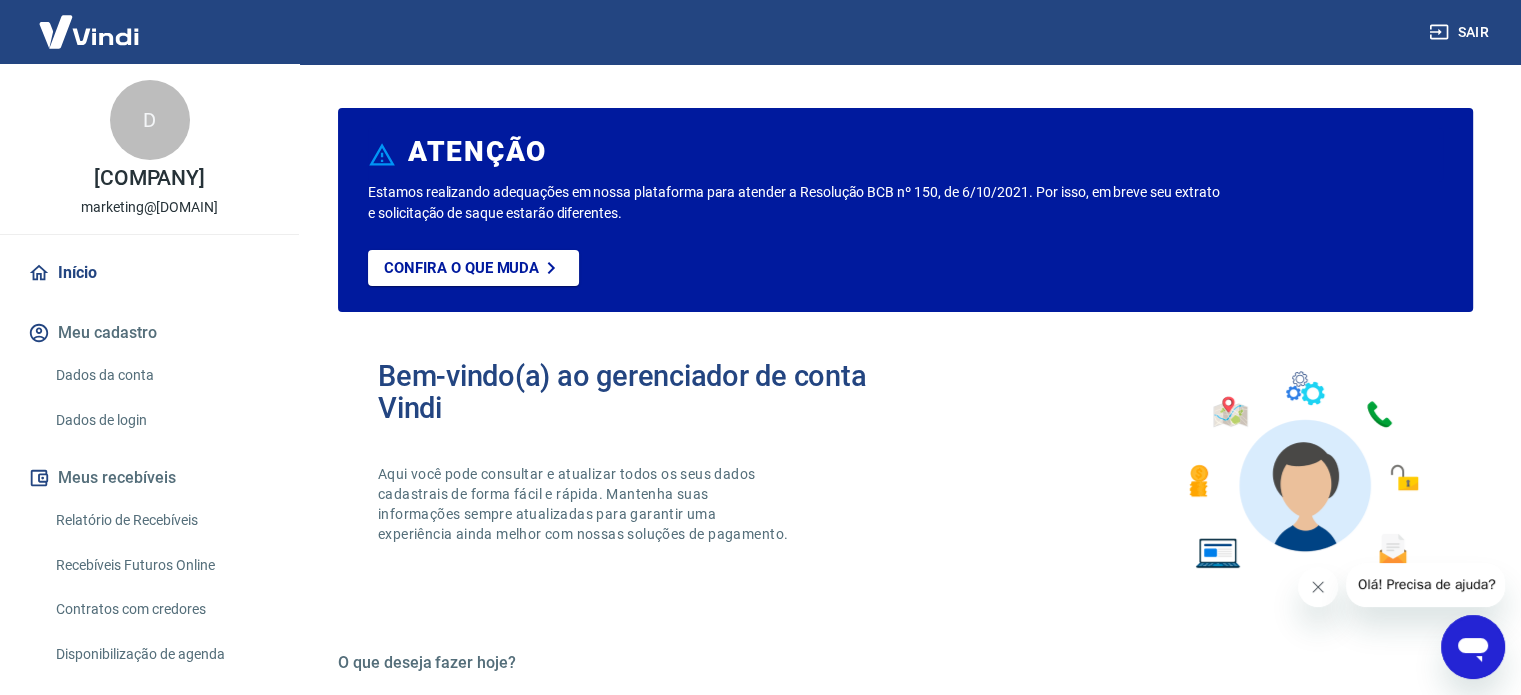 click on "Meus recebíveis" at bounding box center (149, 478) 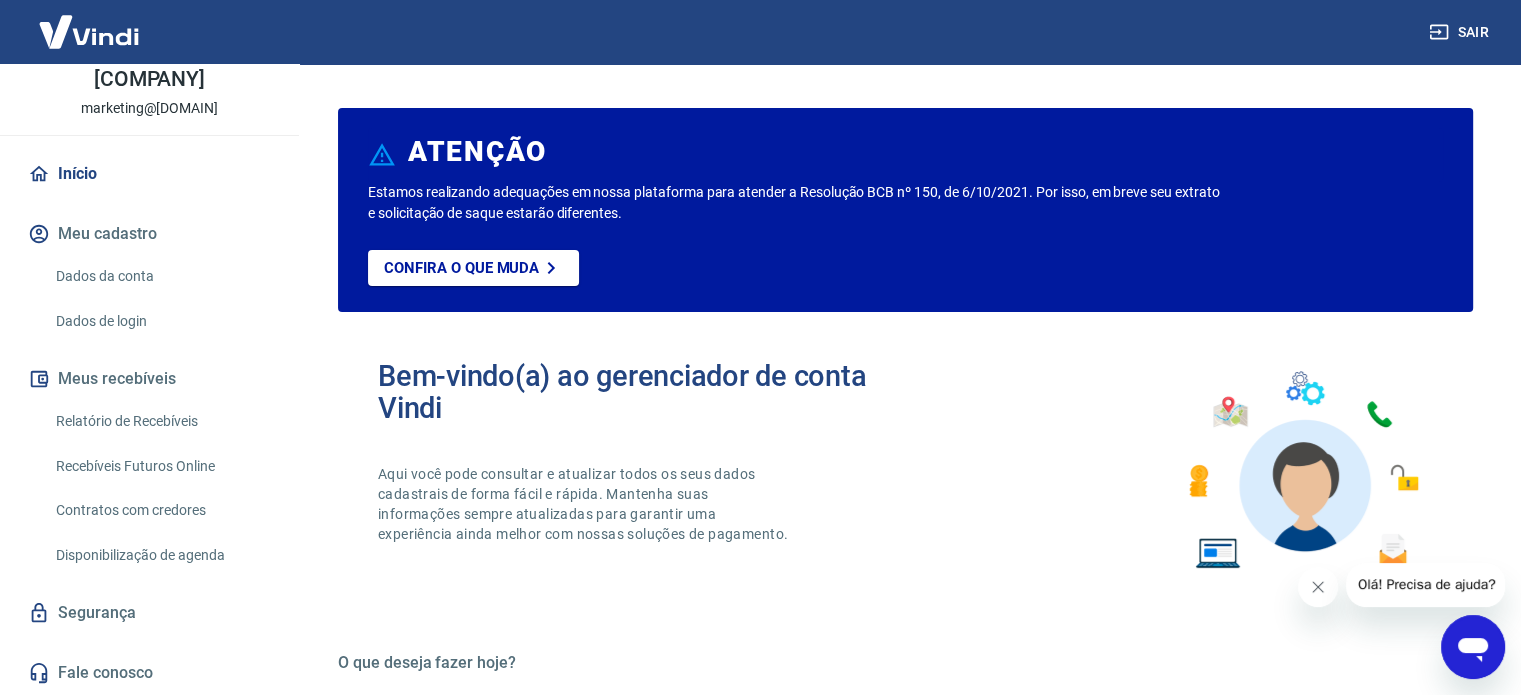 scroll, scrollTop: 120, scrollLeft: 0, axis: vertical 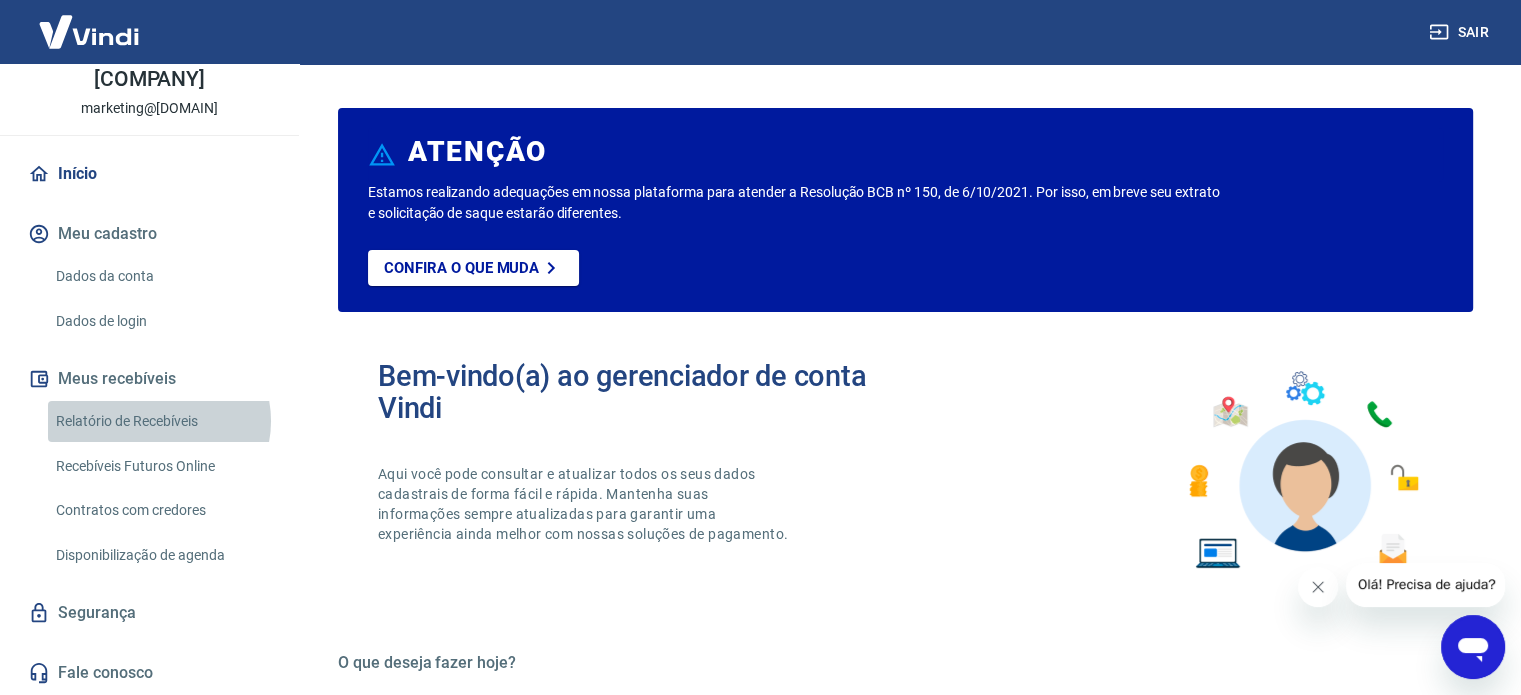 click on "Relatório de Recebíveis" at bounding box center [161, 421] 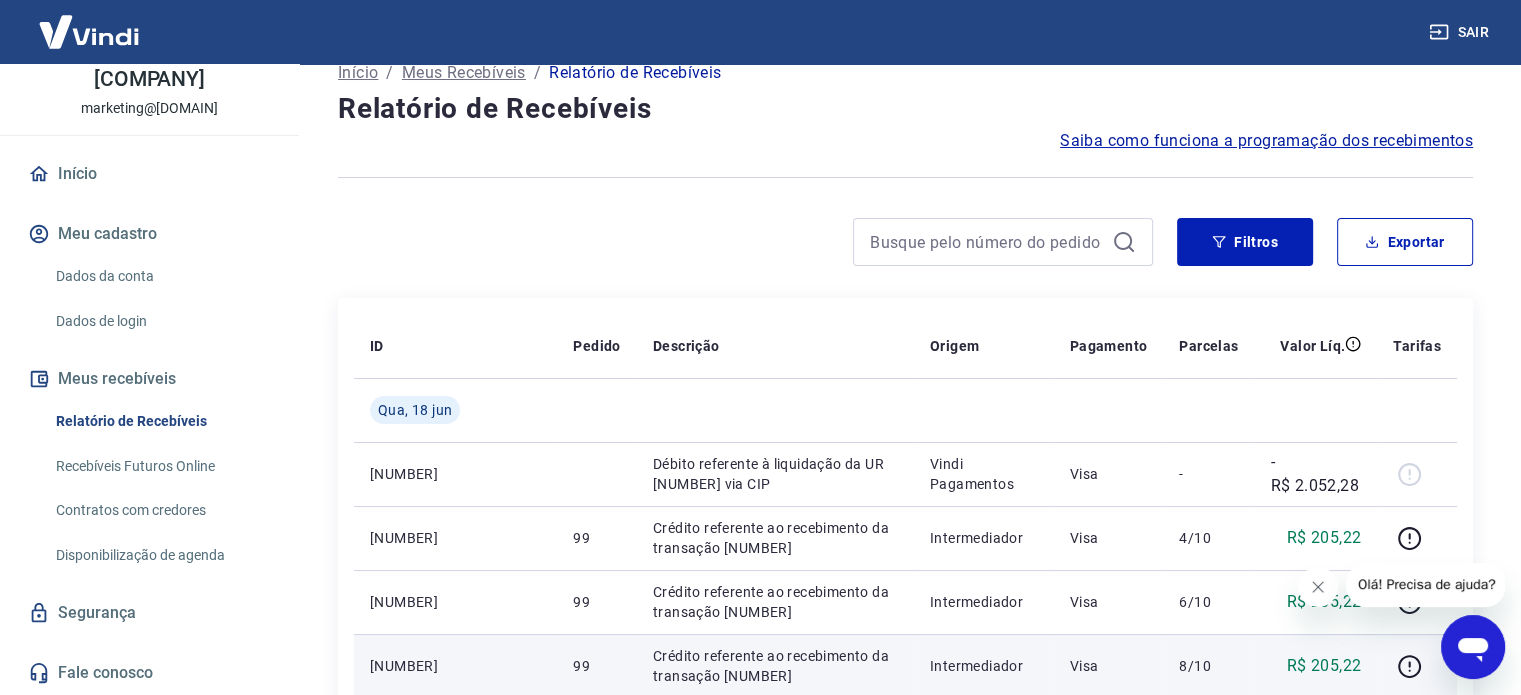 scroll, scrollTop: 0, scrollLeft: 0, axis: both 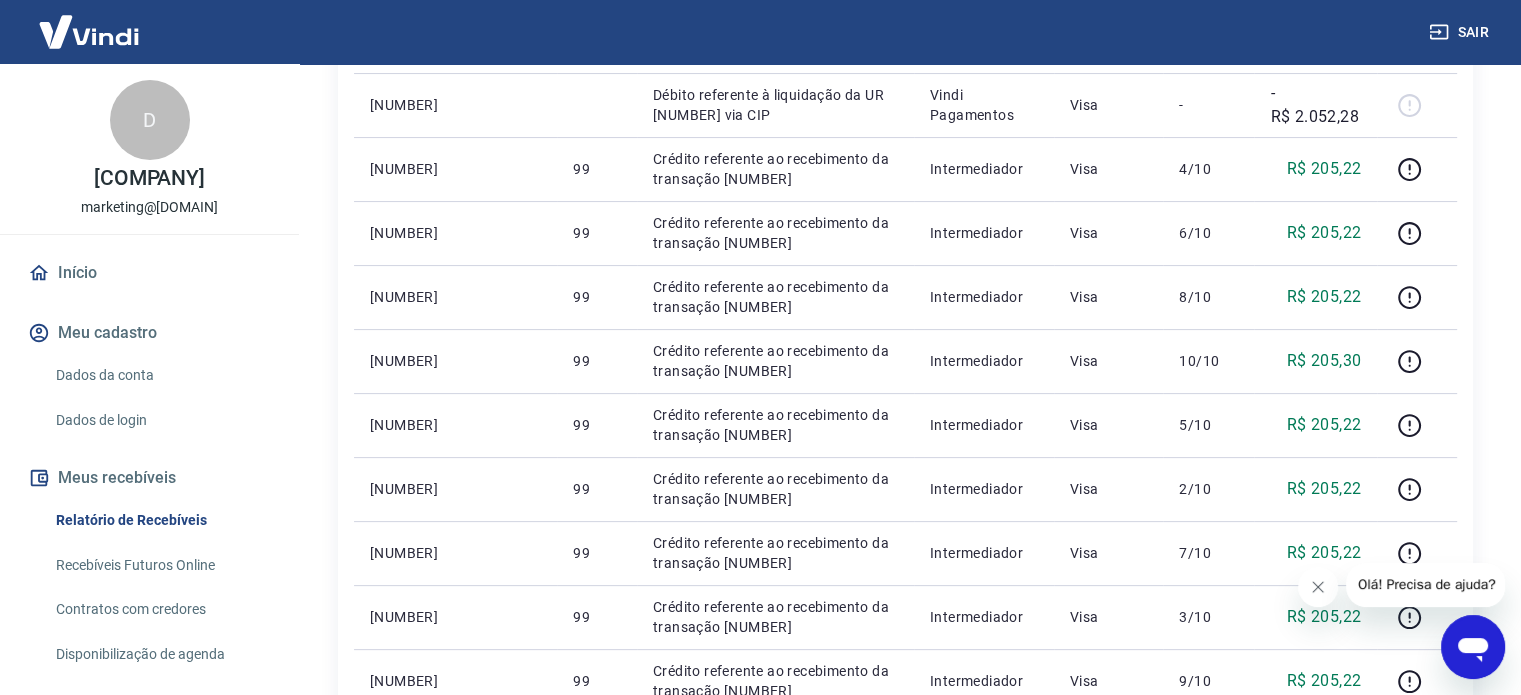 click on "Dados da conta" at bounding box center (161, 375) 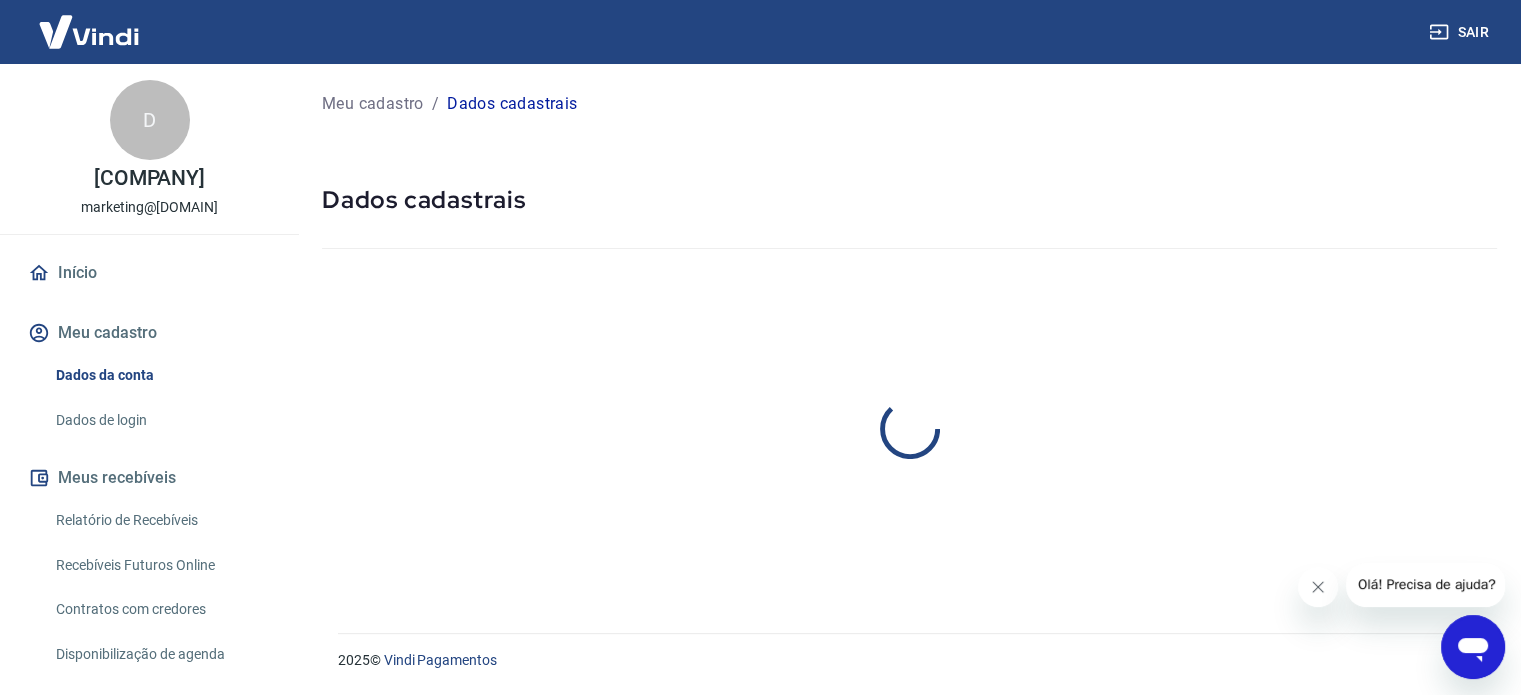 scroll, scrollTop: 0, scrollLeft: 0, axis: both 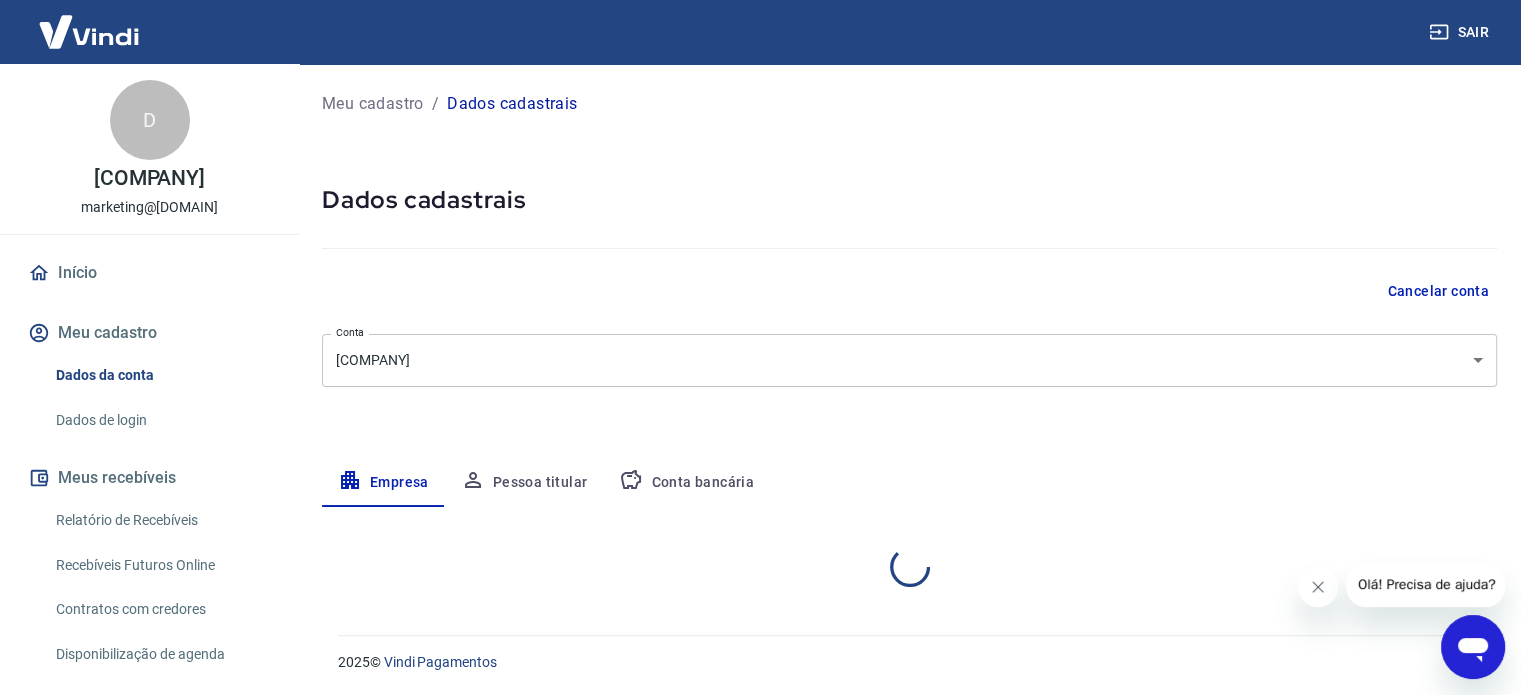 select on "RS" 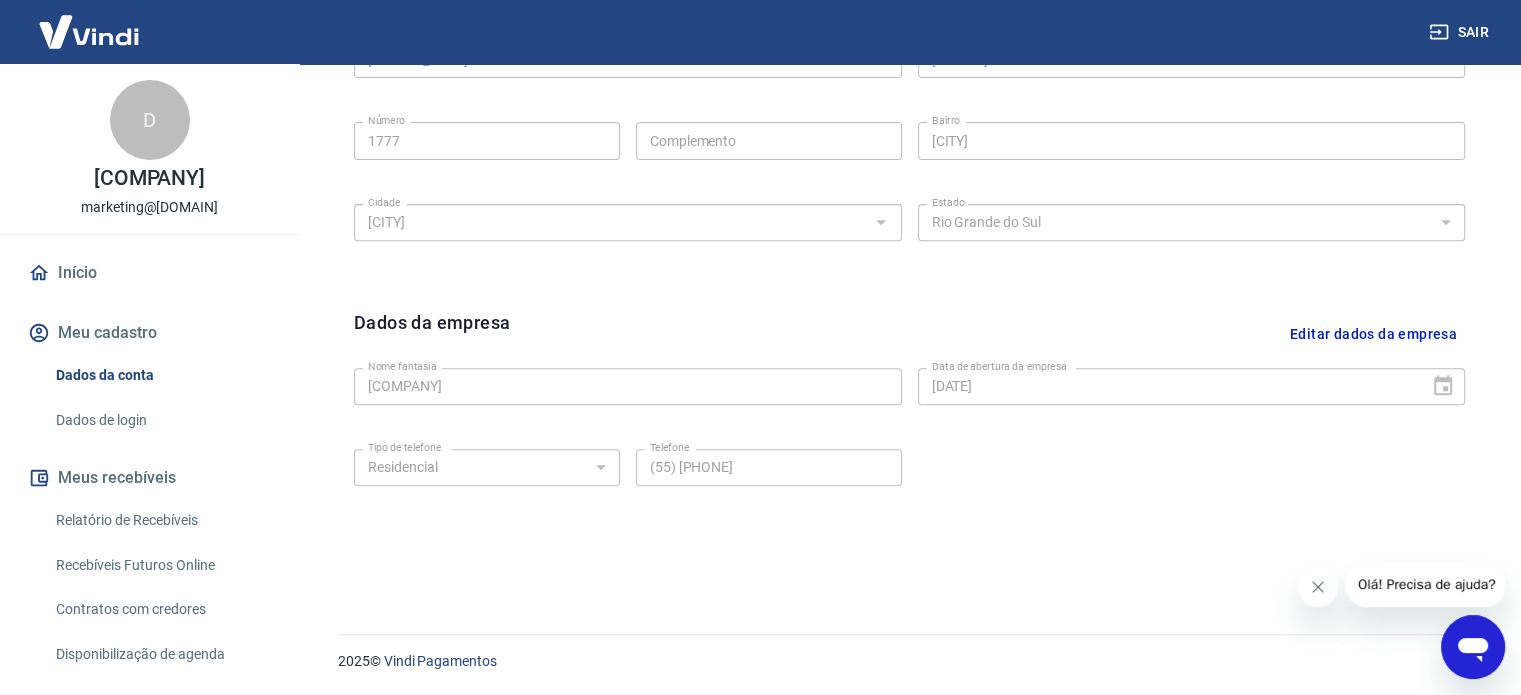 scroll, scrollTop: 246, scrollLeft: 0, axis: vertical 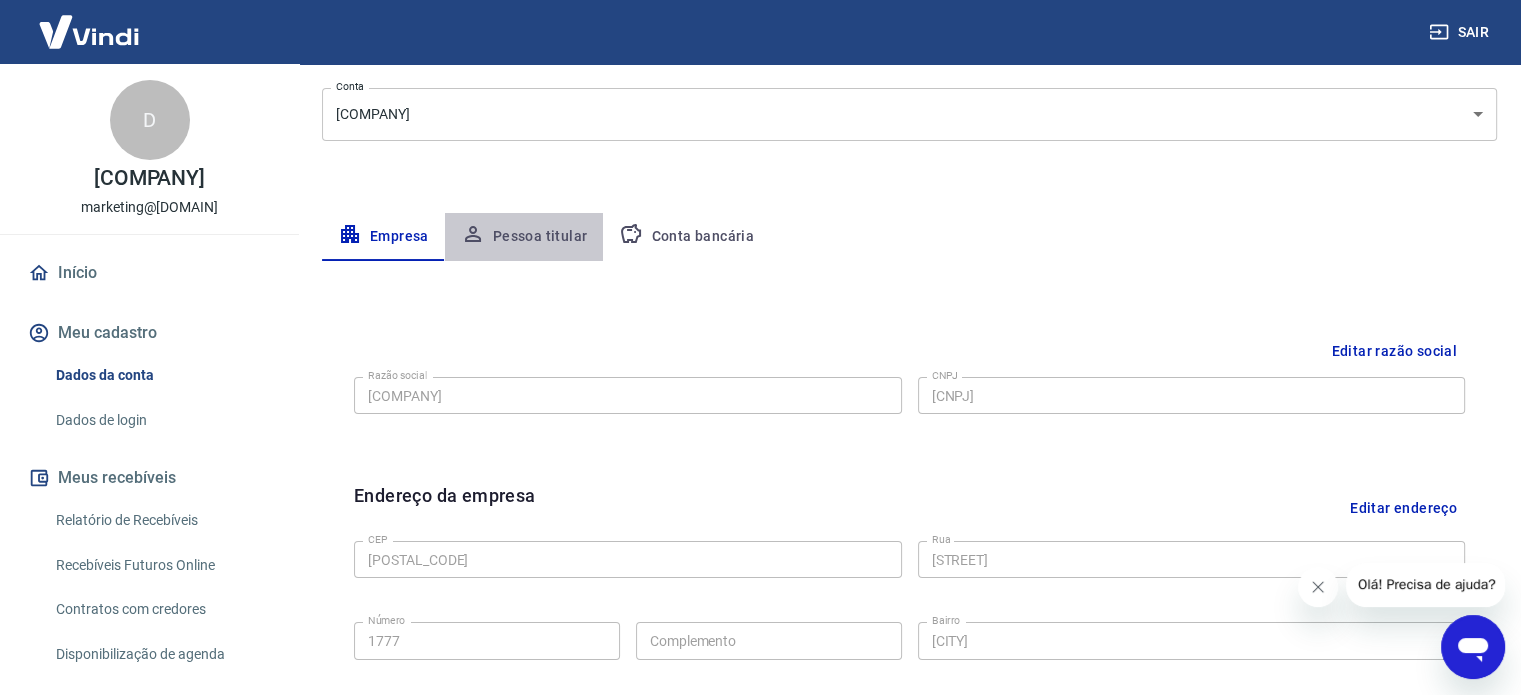 click on "Pessoa titular" at bounding box center (524, 237) 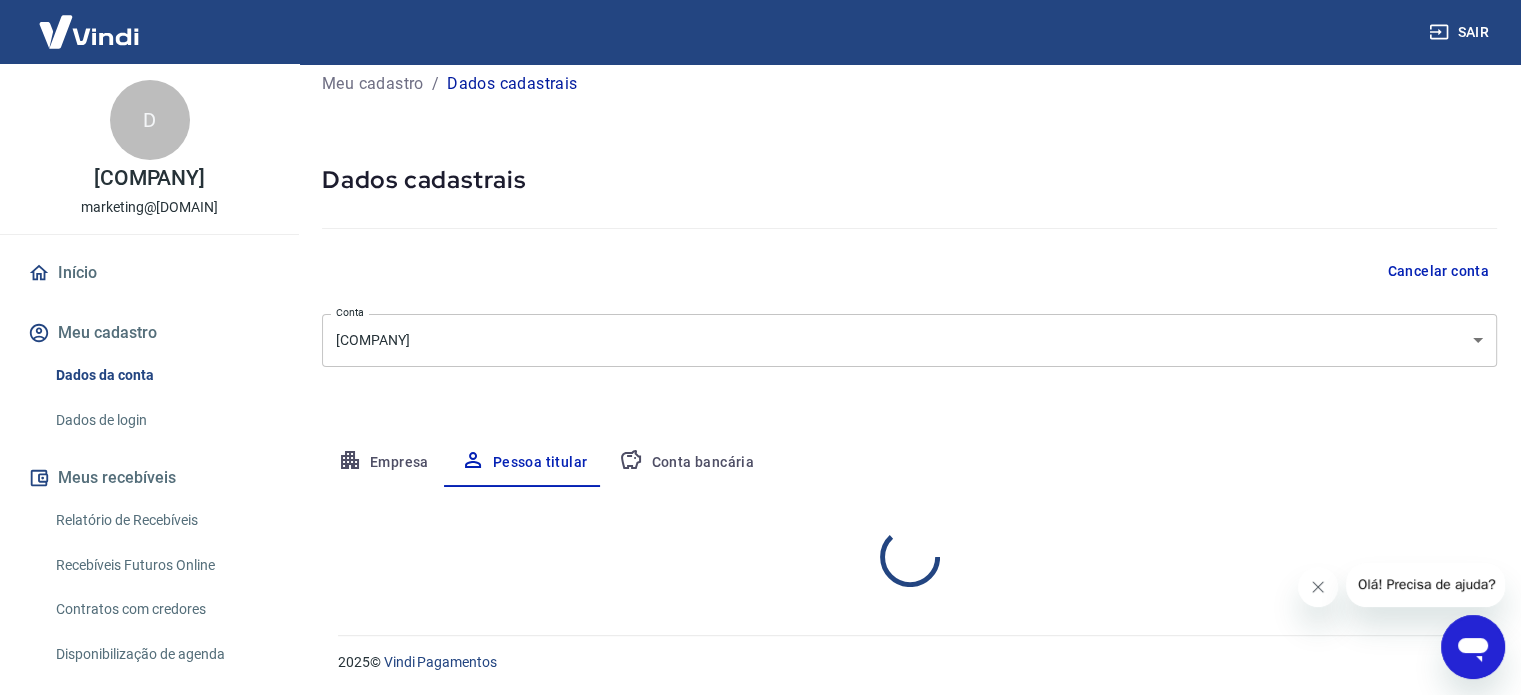 scroll, scrollTop: 104, scrollLeft: 0, axis: vertical 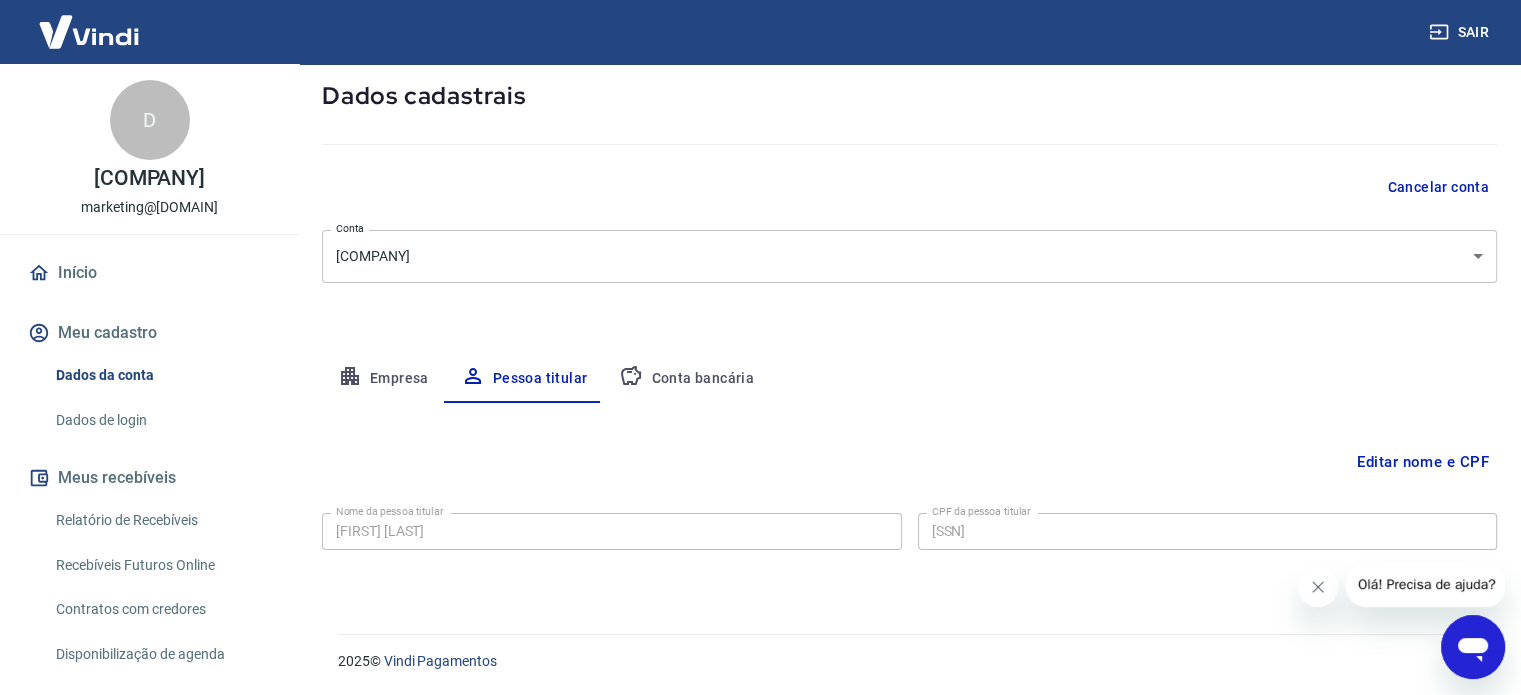 click on "Conta bancária" at bounding box center (686, 379) 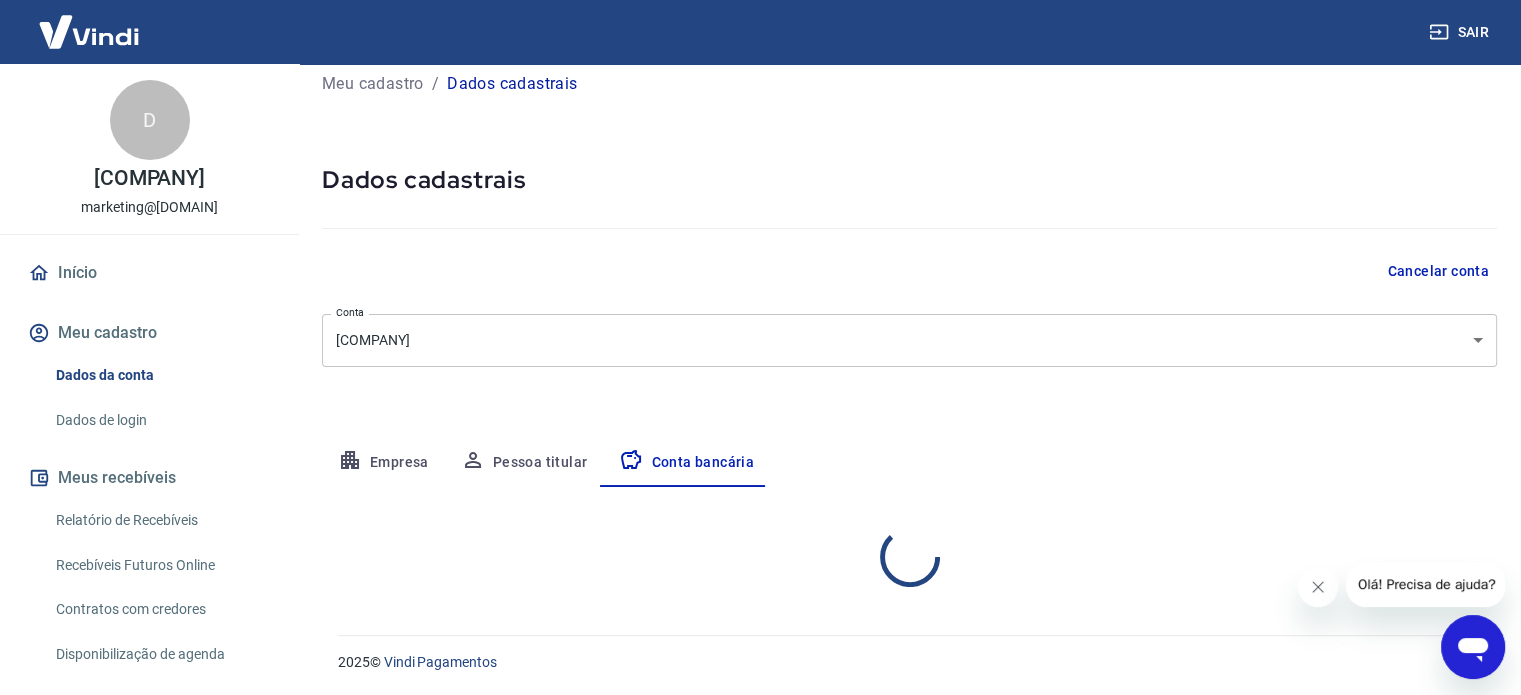 scroll, scrollTop: 104, scrollLeft: 0, axis: vertical 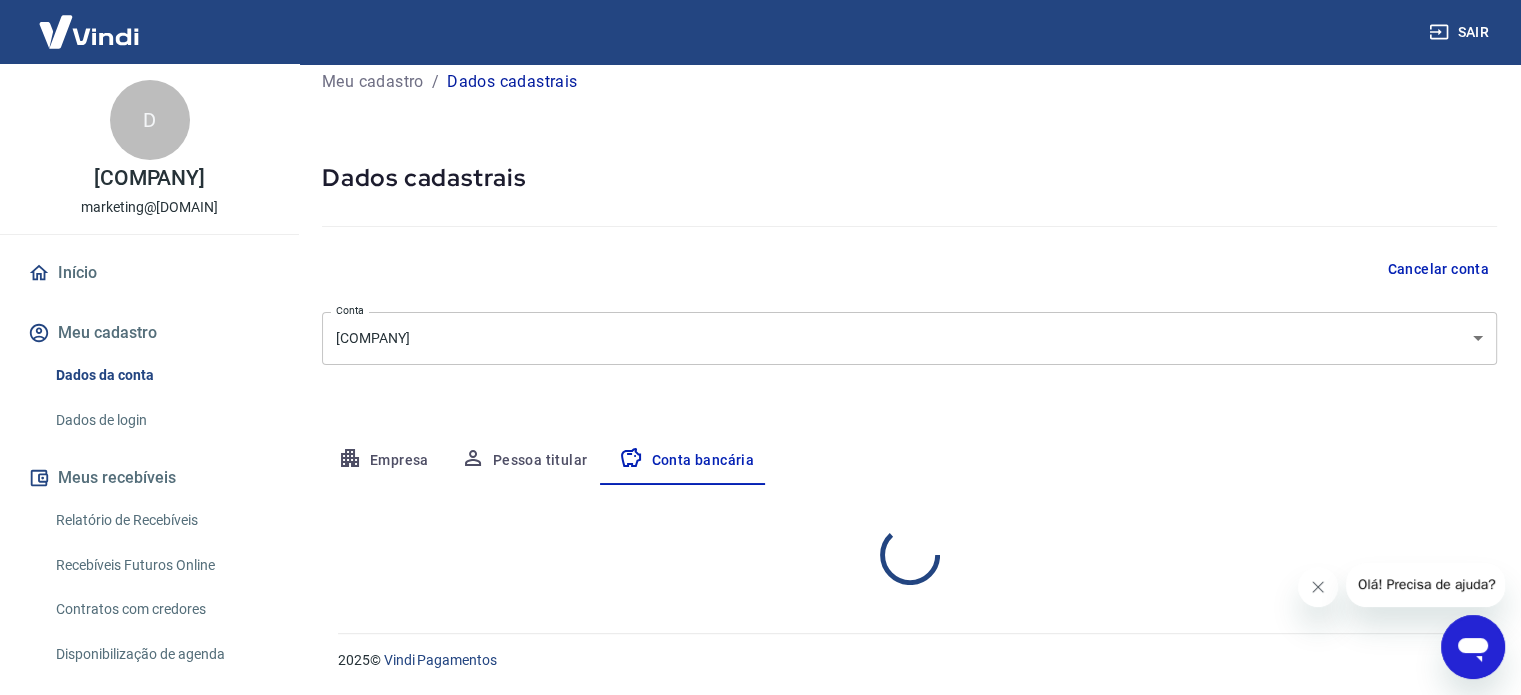 select on "1" 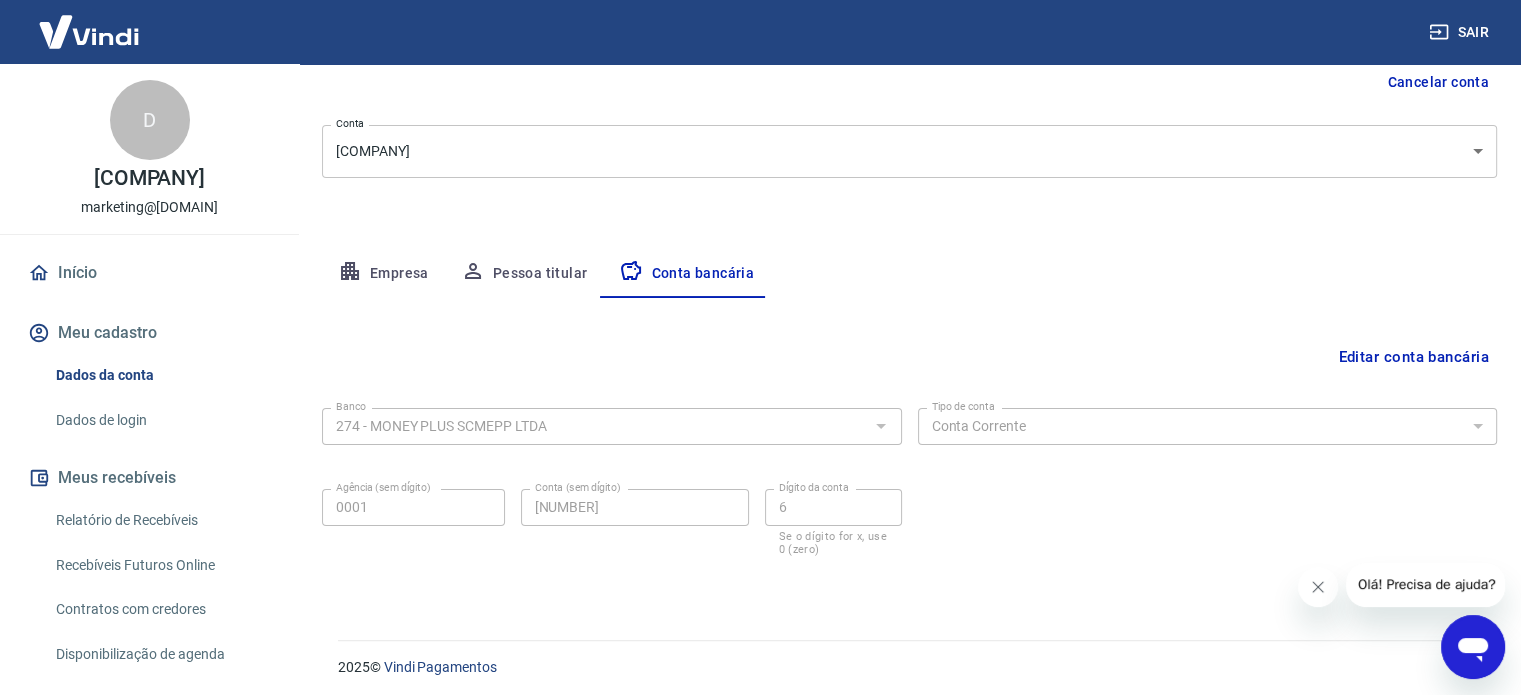 scroll, scrollTop: 215, scrollLeft: 0, axis: vertical 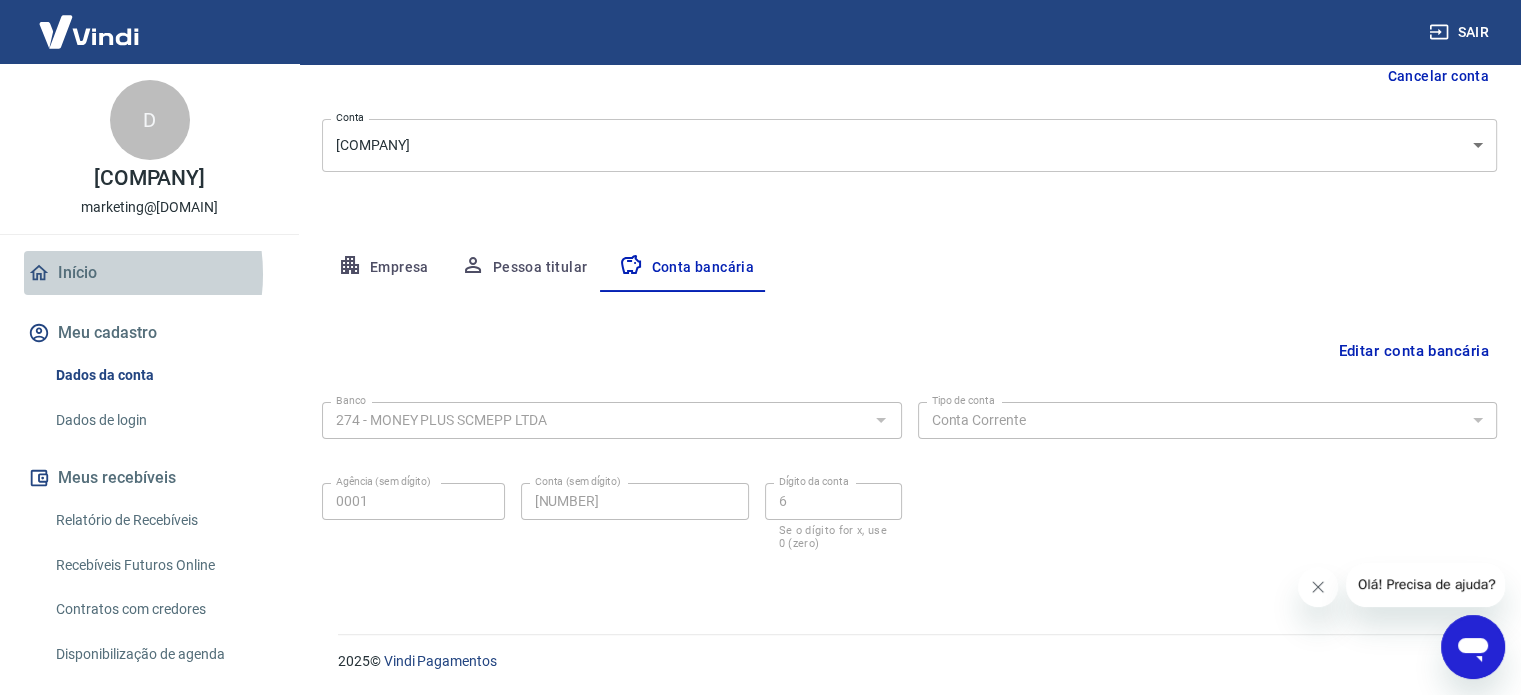 click on "Início" at bounding box center [149, 273] 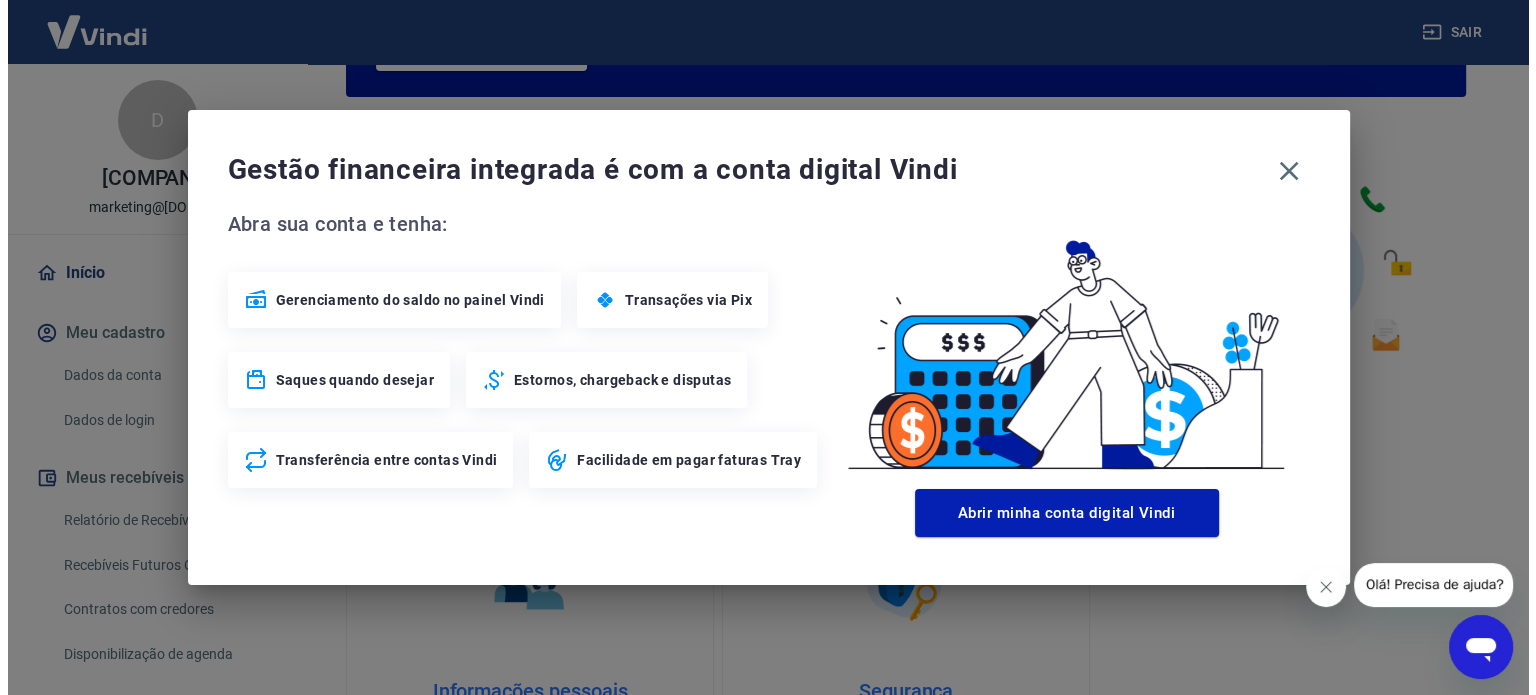 scroll, scrollTop: 1091, scrollLeft: 0, axis: vertical 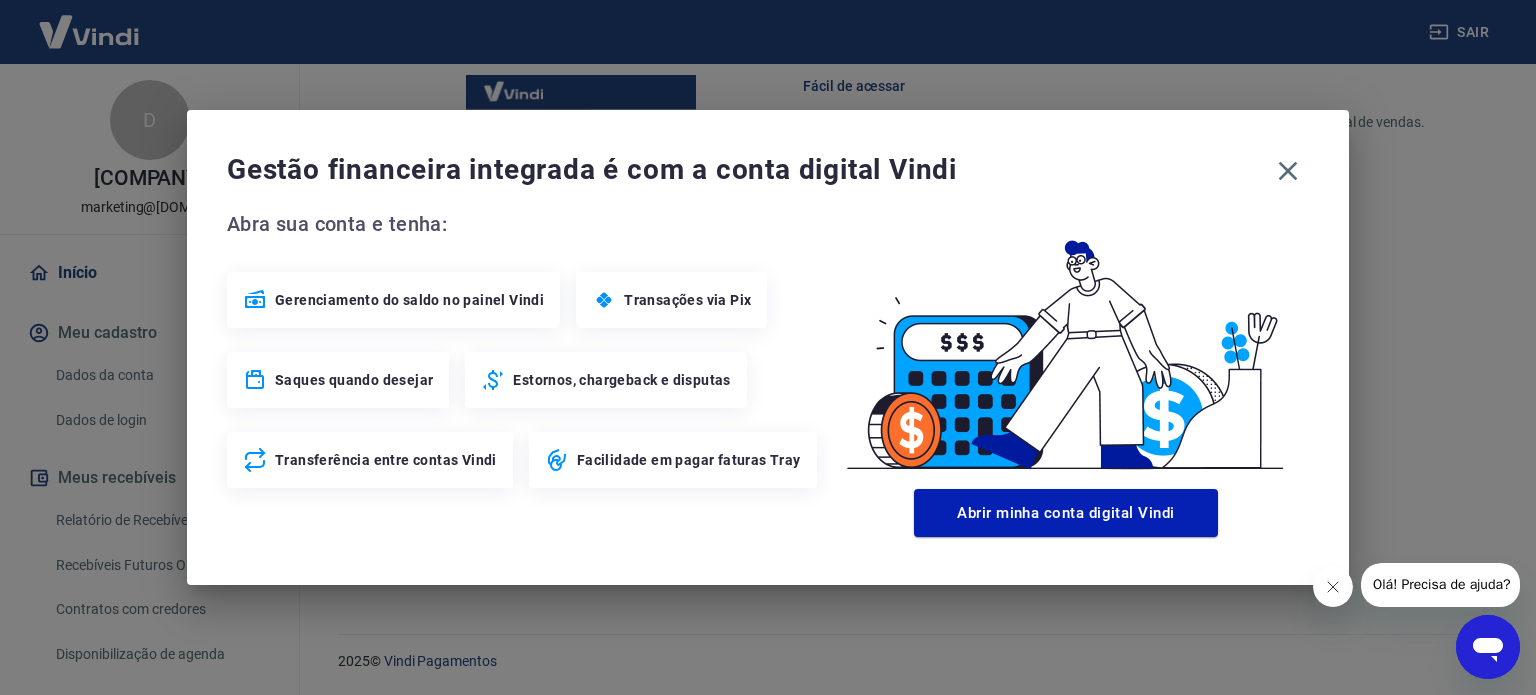 click on "Gestão financeira integrada é com a conta digital Vindi Abra sua conta e tenha: Gerenciamento do saldo no painel Vindi Transações via Pix Saques quando desejar Estornos, chargeback e disputas Transferência entre contas Vindi Facilidade em pagar faturas Tray Abrir minha conta digital Vindi" at bounding box center [768, 347] 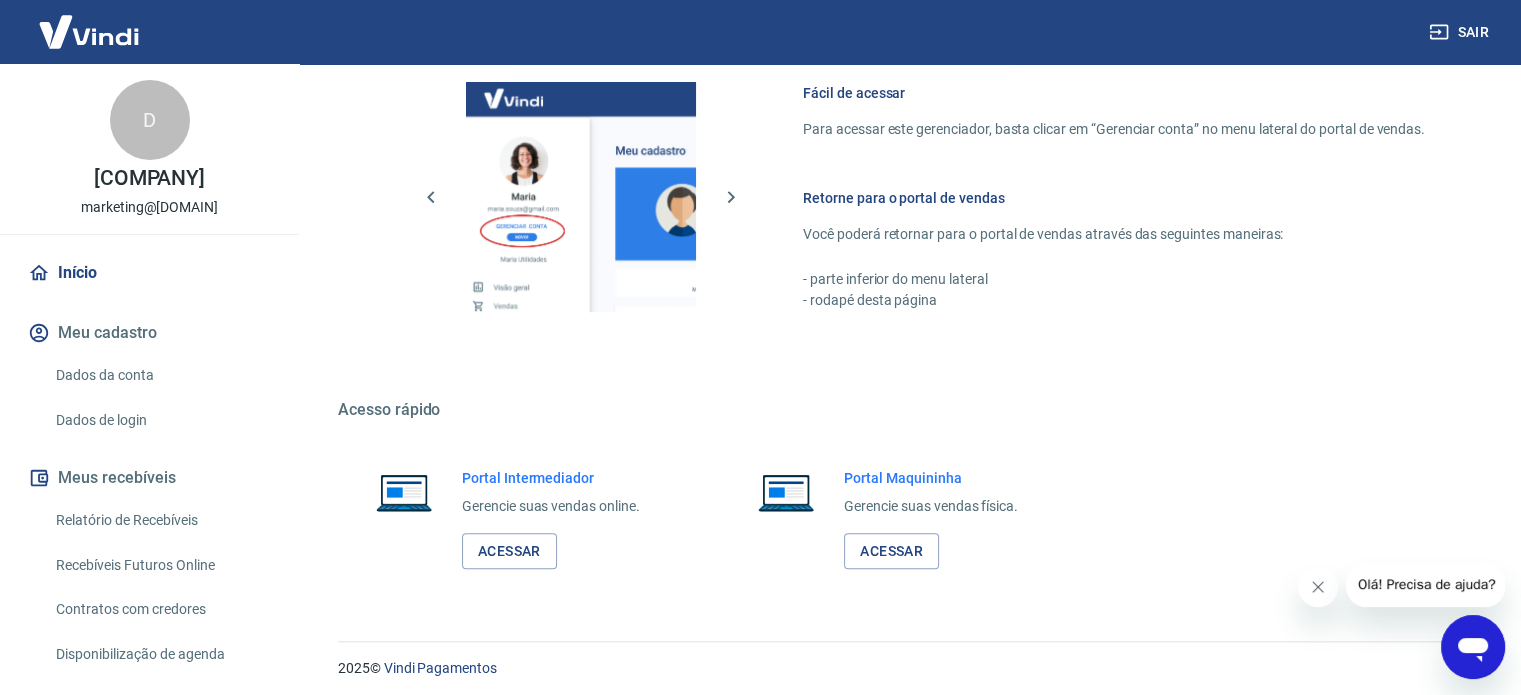 scroll, scrollTop: 1091, scrollLeft: 0, axis: vertical 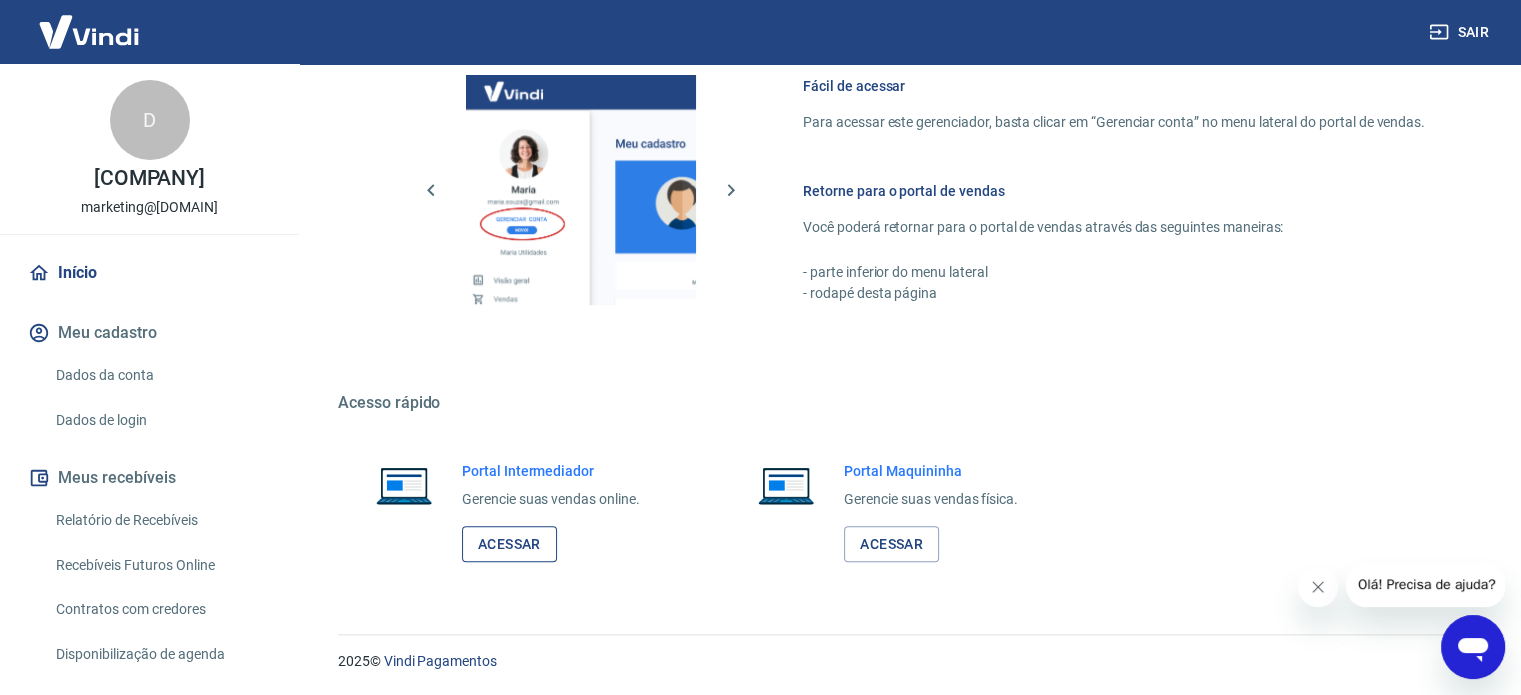 click on "Acessar" at bounding box center (509, 544) 